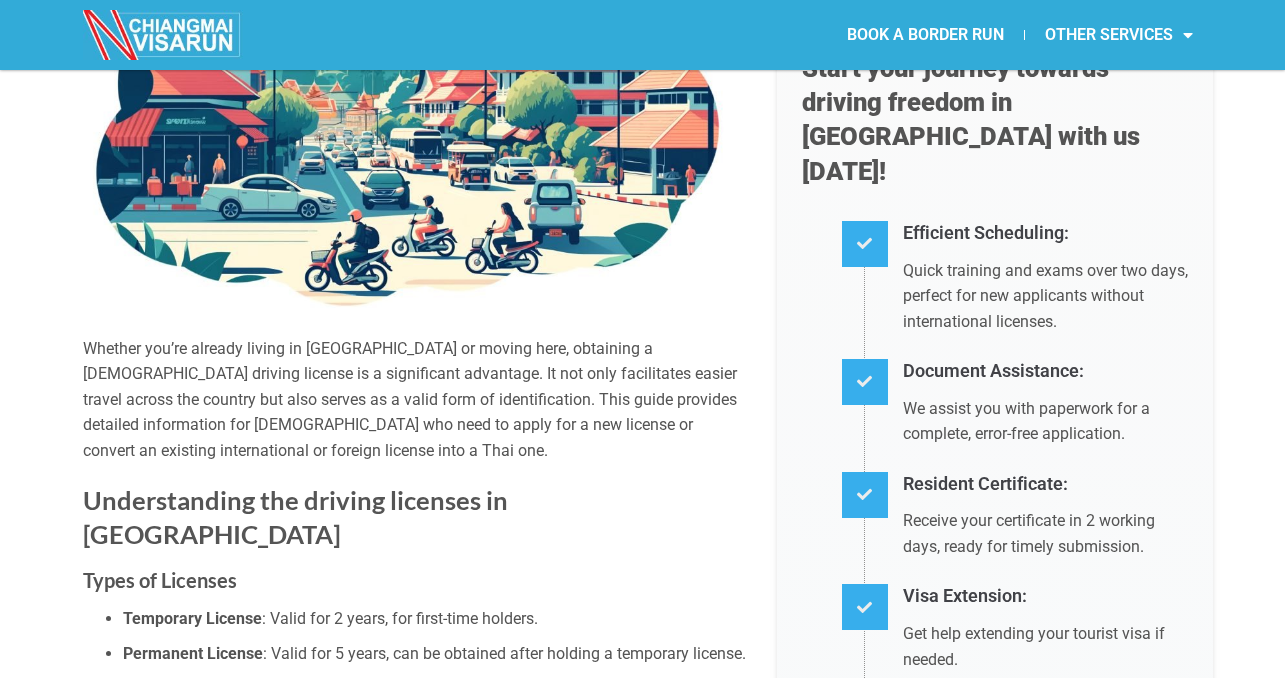scroll, scrollTop: 0, scrollLeft: 0, axis: both 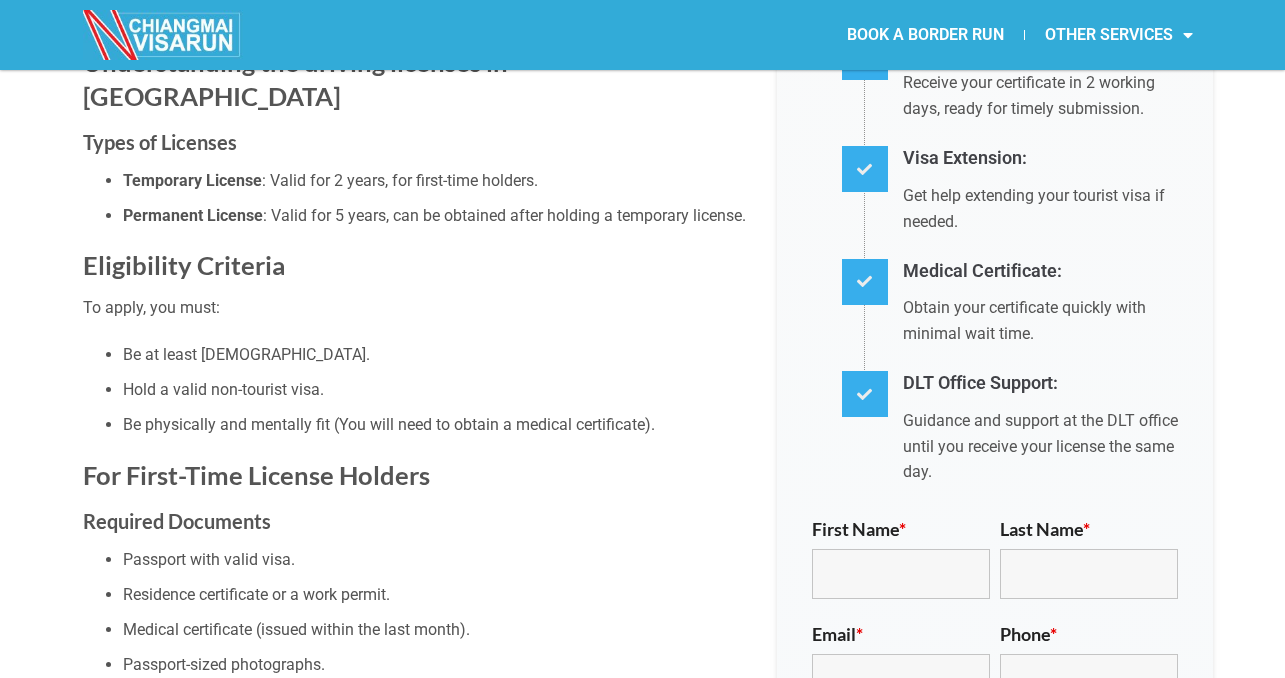 click on "GET A [DEMOGRAPHIC_DATA] DRIVER'S LICENSE IN [GEOGRAPHIC_DATA] IN [DATE]   Whether you’re already living in [GEOGRAPHIC_DATA] or moving here, obtaining a [DEMOGRAPHIC_DATA] driving license is a significant advantage. It not only facilitates easier travel across the country but also serves as a valid form of identification. This guide provides detailed information for [DEMOGRAPHIC_DATA] who need to apply for a new license or convert an existing international or foreign license into a Thai one. Understanding the driving licenses in [GEOGRAPHIC_DATA] Types of Licenses Temporary License : Valid for 2 years, for first-time holders. Permanent License : Valid for 5 years, can be obtained after holding a temporary license. Eligibility Criteria To apply, you must: Be at least [DEMOGRAPHIC_DATA]. Hold a valid non-tourist visa. Be physically and mentally fit (You will need to obtain a medical certificate). For First-Time License Holders Required Documents Passport with valid visa. Residence certificate or a work permit. Medical certificate (issued within the last month). ) Theory Test" at bounding box center (642, 3007) 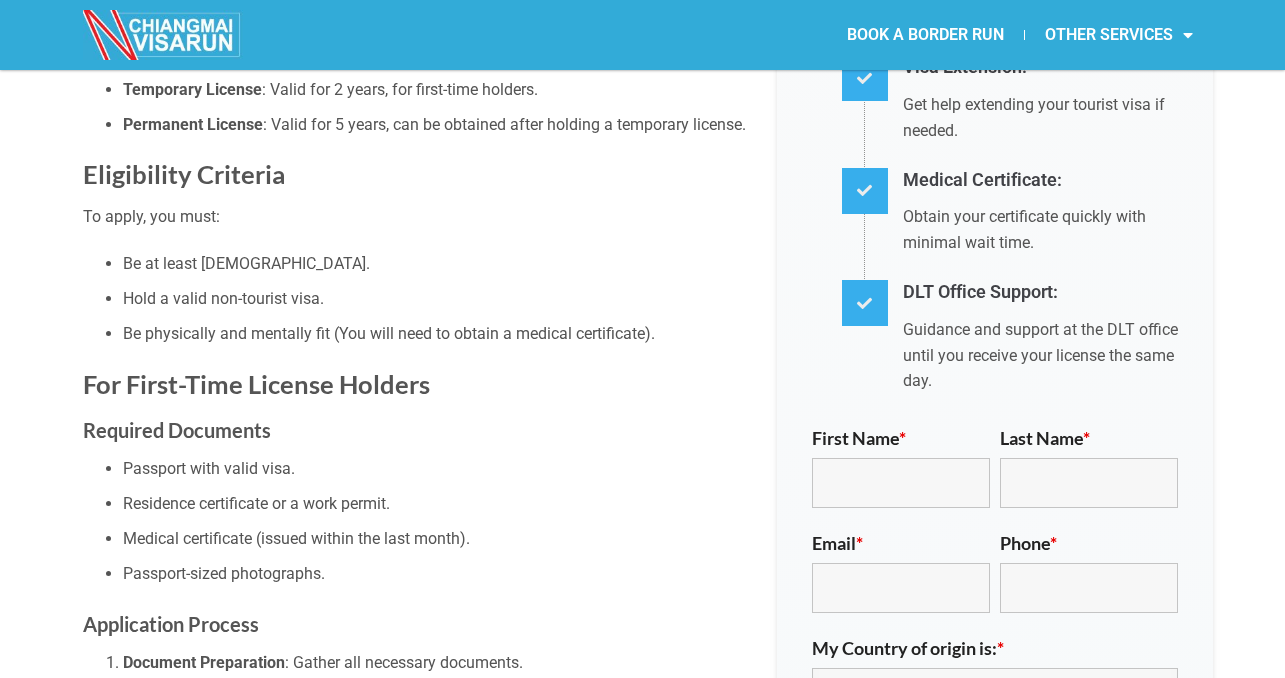 click on "GET A [DEMOGRAPHIC_DATA] DRIVER'S LICENSE IN [GEOGRAPHIC_DATA] IN [DATE]   Whether you’re already living in [GEOGRAPHIC_DATA] or moving here, obtaining a [DEMOGRAPHIC_DATA] driving license is a significant advantage. It not only facilitates easier travel across the country but also serves as a valid form of identification. This guide provides detailed information for [DEMOGRAPHIC_DATA] who need to apply for a new license or convert an existing international or foreign license into a Thai one. Understanding the driving licenses in [GEOGRAPHIC_DATA] Types of Licenses Temporary License : Valid for 2 years, for first-time holders. Permanent License : Valid for 5 years, can be obtained after holding a temporary license. Eligibility Criteria To apply, you must: Be at least [DEMOGRAPHIC_DATA]. Hold a valid non-tourist visa. Be physically and mentally fit (You will need to obtain a medical certificate). For First-Time License Holders Required Documents Passport with valid visa. Residence certificate or a work permit. Medical certificate (issued within the last month). ) Theory Test" at bounding box center (642, 2916) 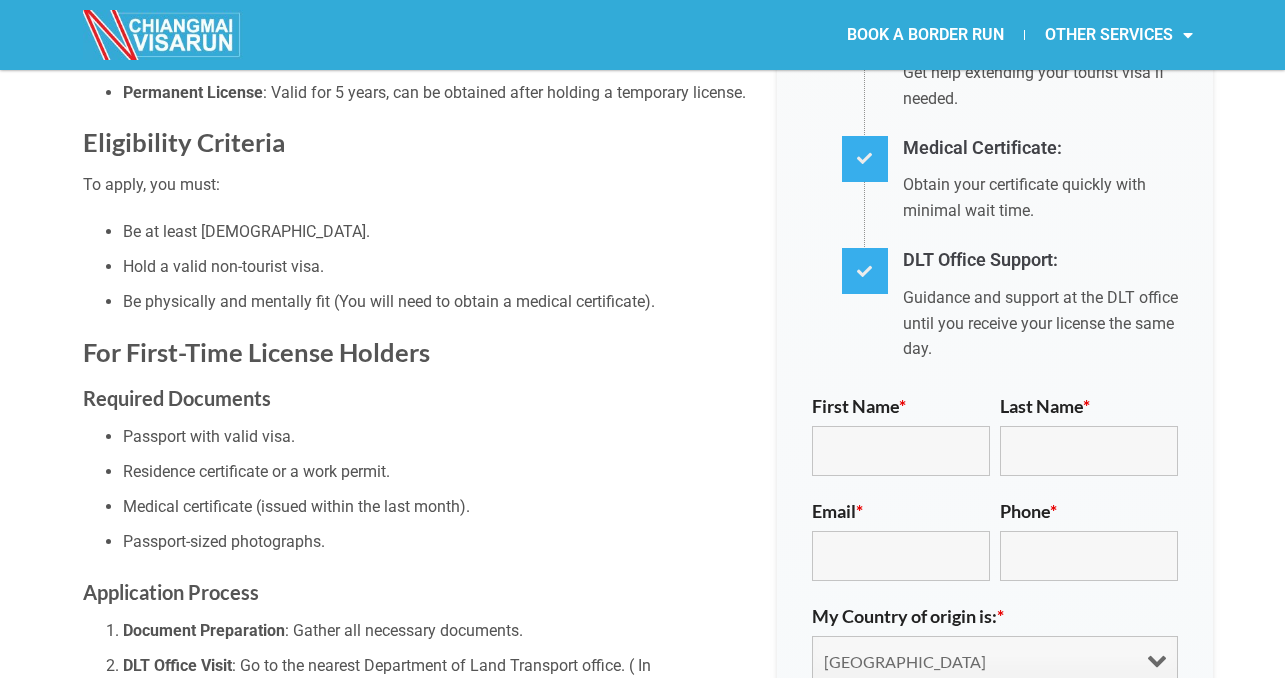 scroll, scrollTop: 838, scrollLeft: 0, axis: vertical 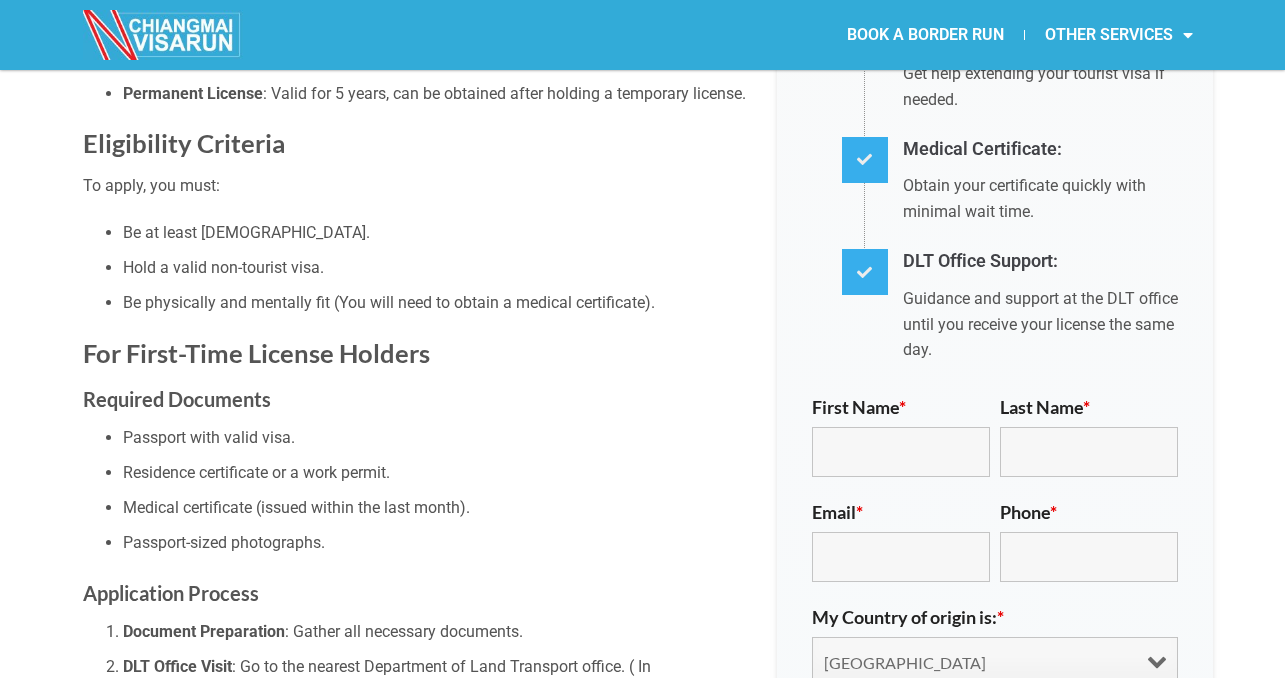 click on "GET A [DEMOGRAPHIC_DATA] DRIVER'S LICENSE IN [GEOGRAPHIC_DATA] IN [DATE]   Whether you’re already living in [GEOGRAPHIC_DATA] or moving here, obtaining a [DEMOGRAPHIC_DATA] driving license is a significant advantage. It not only facilitates easier travel across the country but also serves as a valid form of identification. This guide provides detailed information for [DEMOGRAPHIC_DATA] who need to apply for a new license or convert an existing international or foreign license into a Thai one. Understanding the driving licenses in [GEOGRAPHIC_DATA] Types of Licenses Temporary License : Valid for 2 years, for first-time holders. Permanent License : Valid for 5 years, can be obtained after holding a temporary license. Eligibility Criteria To apply, you must: Be at least [DEMOGRAPHIC_DATA]. Hold a valid non-tourist visa. Be physically and mentally fit (You will need to obtain a medical certificate). For First-Time License Holders Required Documents Passport with valid visa. Residence certificate or a work permit. Medical certificate (issued within the last month). ) Theory Test" at bounding box center (642, 2885) 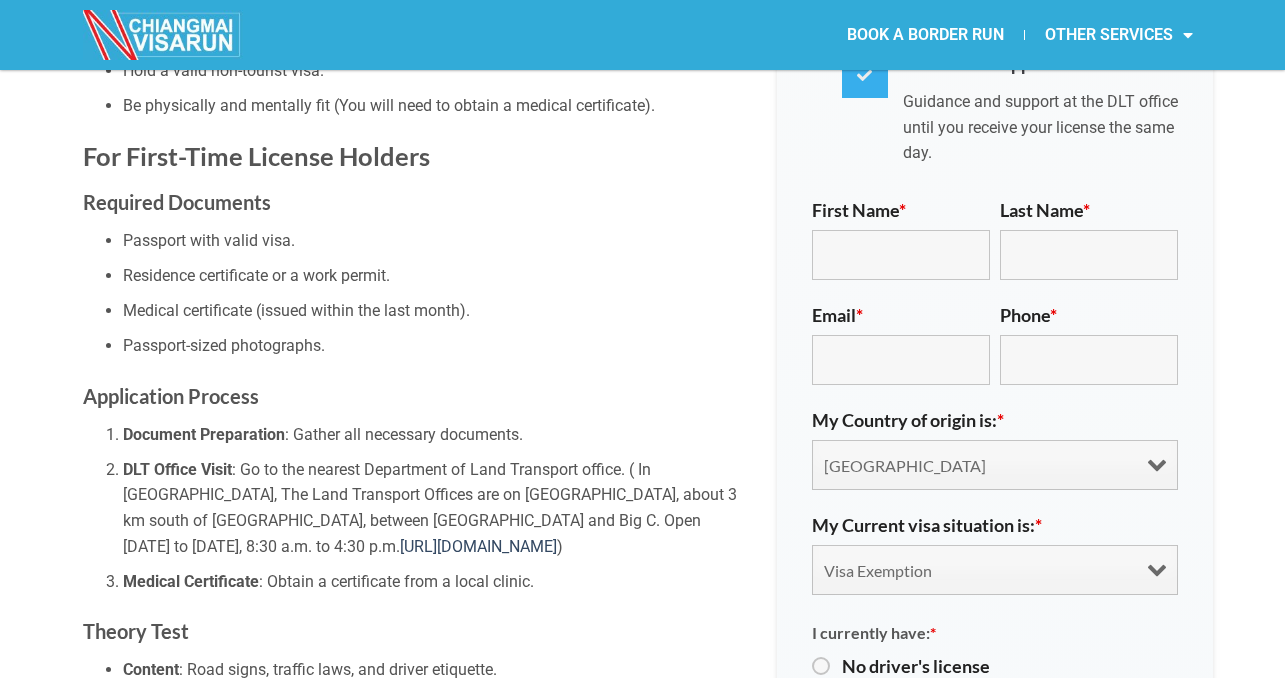 scroll, scrollTop: 1050, scrollLeft: 0, axis: vertical 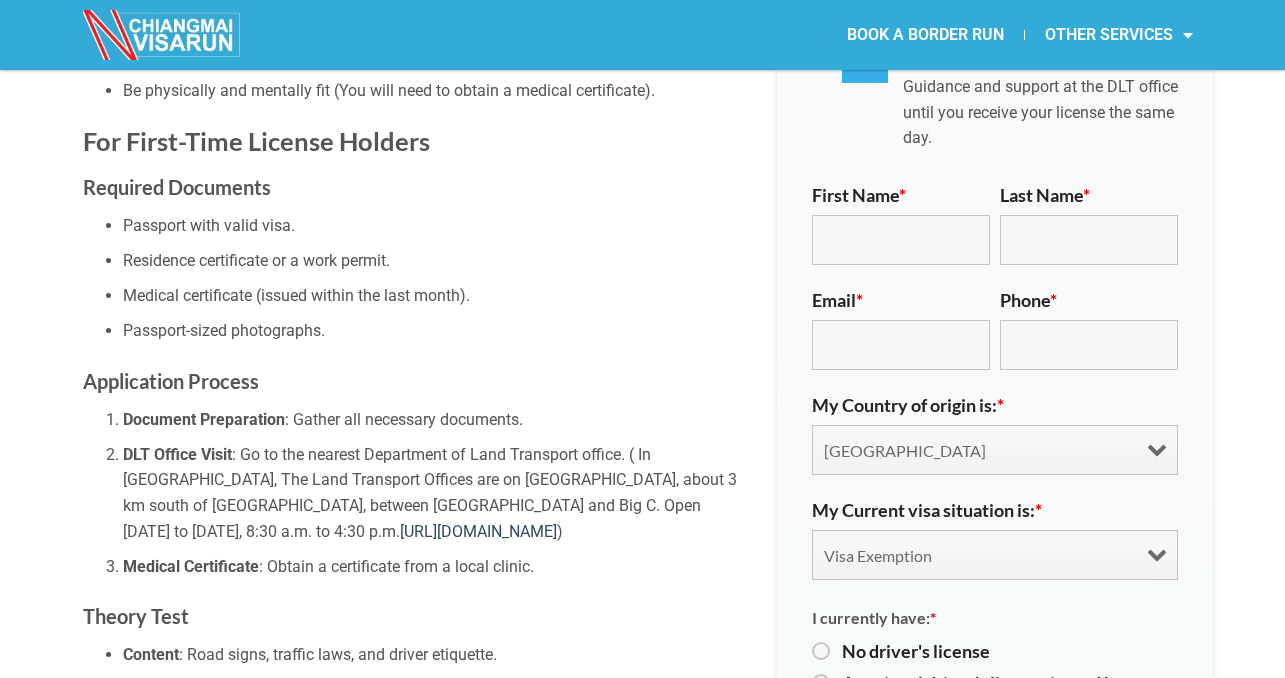 click on "GET A [DEMOGRAPHIC_DATA] DRIVER'S LICENSE IN [GEOGRAPHIC_DATA] IN [DATE]   Whether you’re already living in [GEOGRAPHIC_DATA] or moving here, obtaining a [DEMOGRAPHIC_DATA] driving license is a significant advantage. It not only facilitates easier travel across the country but also serves as a valid form of identification. This guide provides detailed information for [DEMOGRAPHIC_DATA] who need to apply for a new license or convert an existing international or foreign license into a Thai one. Understanding the driving licenses in [GEOGRAPHIC_DATA] Types of Licenses Temporary License : Valid for 2 years, for first-time holders. Permanent License : Valid for 5 years, can be obtained after holding a temporary license. Eligibility Criteria To apply, you must: Be at least [DEMOGRAPHIC_DATA]. Hold a valid non-tourist visa. Be physically and mentally fit (You will need to obtain a medical certificate). For First-Time License Holders Required Documents Passport with valid visa. Residence certificate or a work permit. Medical certificate (issued within the last month). ) Theory Test" at bounding box center [642, 2673] 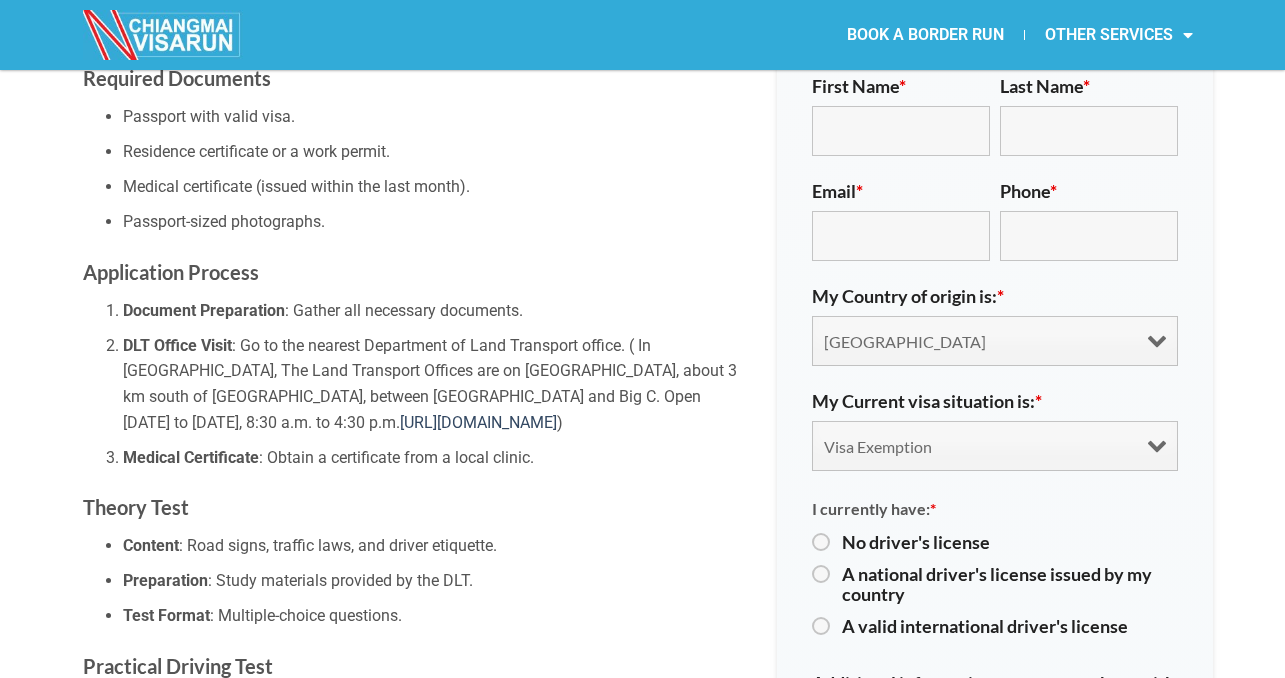click on "GET A [DEMOGRAPHIC_DATA] DRIVER'S LICENSE IN [GEOGRAPHIC_DATA] IN [DATE]   Whether you’re already living in [GEOGRAPHIC_DATA] or moving here, obtaining a [DEMOGRAPHIC_DATA] driving license is a significant advantage. It not only facilitates easier travel across the country but also serves as a valid form of identification. This guide provides detailed information for [DEMOGRAPHIC_DATA] who need to apply for a new license or convert an existing international or foreign license into a Thai one. Understanding the driving licenses in [GEOGRAPHIC_DATA] Types of Licenses Temporary License : Valid for 2 years, for first-time holders. Permanent License : Valid for 5 years, can be obtained after holding a temporary license. Eligibility Criteria To apply, you must: Be at least [DEMOGRAPHIC_DATA]. Hold a valid non-tourist visa. Be physically and mentally fit (You will need to obtain a medical certificate). For First-Time License Holders Required Documents Passport with valid visa. Residence certificate or a work permit. Medical certificate (issued within the last month). ) Theory Test" at bounding box center [642, 2564] 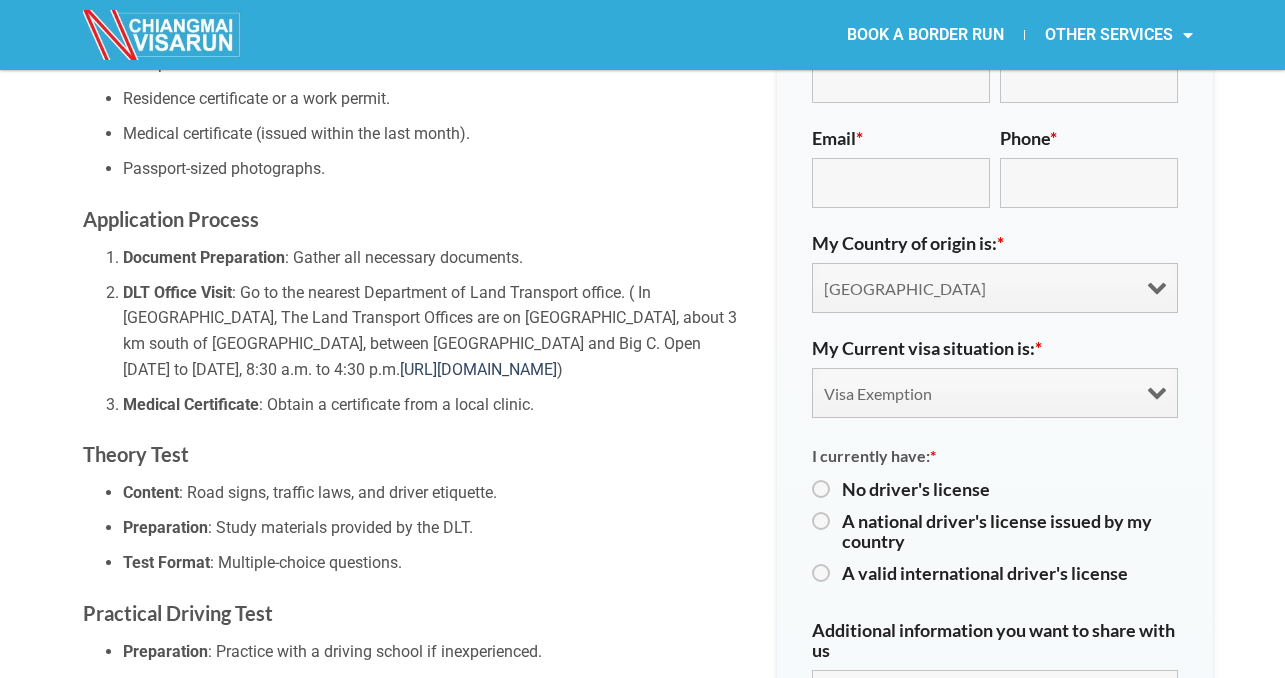 scroll, scrollTop: 1214, scrollLeft: 0, axis: vertical 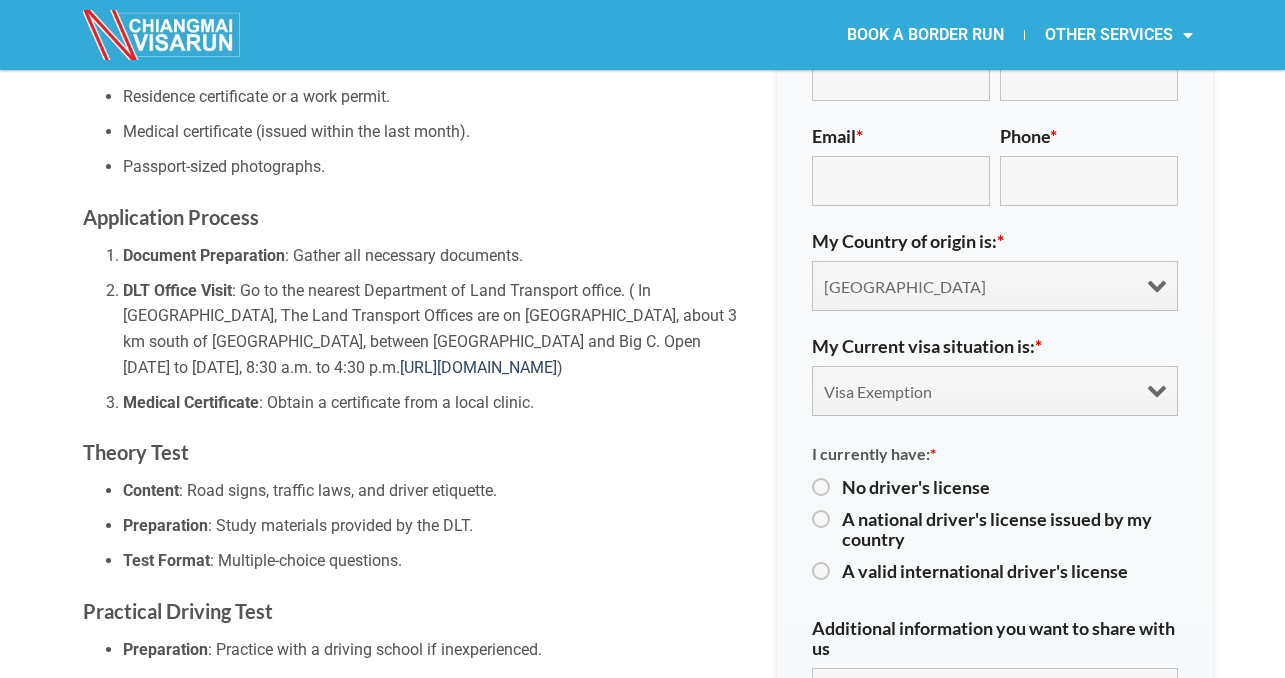 click on "GET A [DEMOGRAPHIC_DATA] DRIVER'S LICENSE IN [GEOGRAPHIC_DATA] IN [DATE]   Whether you’re already living in [GEOGRAPHIC_DATA] or moving here, obtaining a [DEMOGRAPHIC_DATA] driving license is a significant advantage. It not only facilitates easier travel across the country but also serves as a valid form of identification. This guide provides detailed information for [DEMOGRAPHIC_DATA] who need to apply for a new license or convert an existing international or foreign license into a Thai one. Understanding the driving licenses in [GEOGRAPHIC_DATA] Types of Licenses Temporary License : Valid for 2 years, for first-time holders. Permanent License : Valid for 5 years, can be obtained after holding a temporary license. Eligibility Criteria To apply, you must: Be at least [DEMOGRAPHIC_DATA]. Hold a valid non-tourist visa. Be physically and mentally fit (You will need to obtain a medical certificate). For First-Time License Holders Required Documents Passport with valid visa. Residence certificate or a work permit. Medical certificate (issued within the last month). ) Theory Test" at bounding box center [642, 2509] 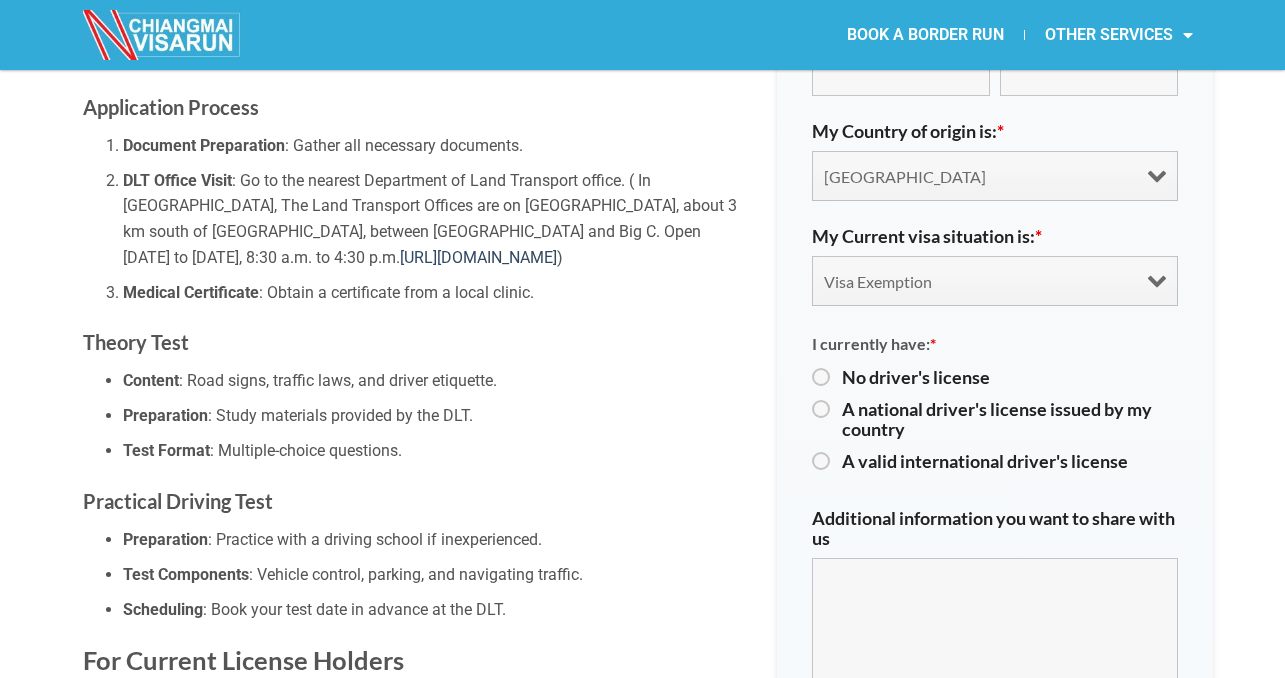 scroll, scrollTop: 1391, scrollLeft: 0, axis: vertical 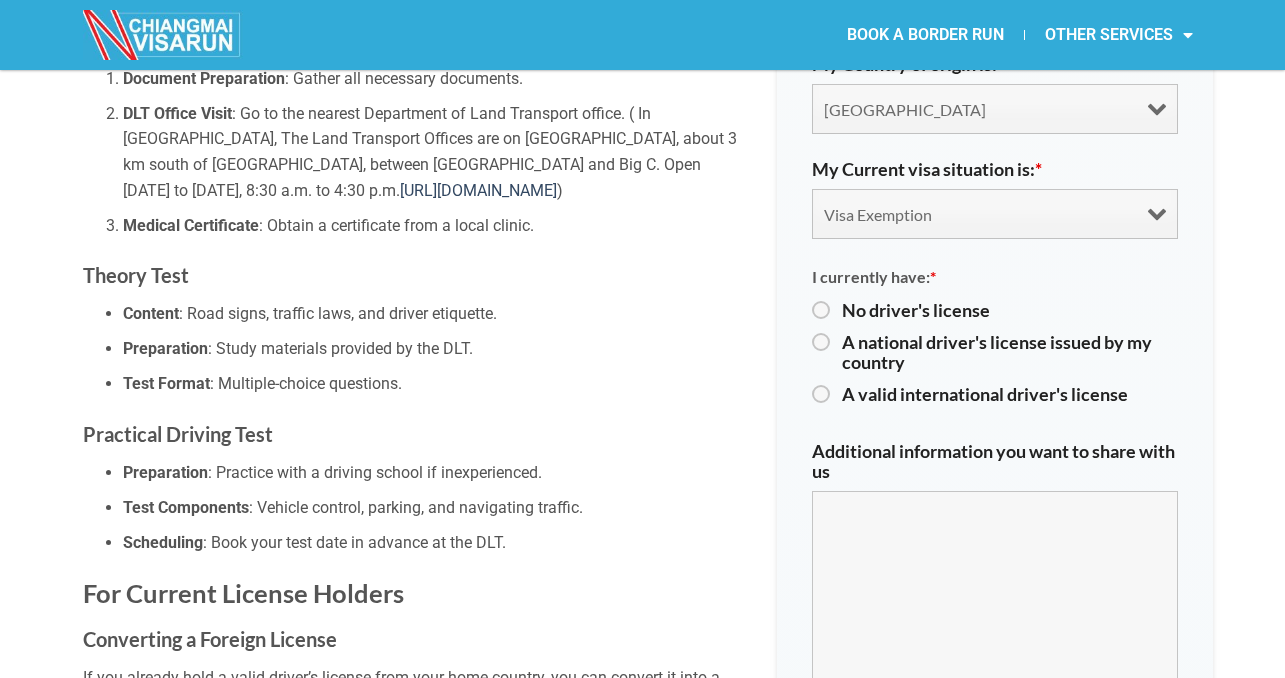 click on "GET A [DEMOGRAPHIC_DATA] DRIVER'S LICENSE IN [GEOGRAPHIC_DATA] IN [DATE]   Whether you’re already living in [GEOGRAPHIC_DATA] or moving here, obtaining a [DEMOGRAPHIC_DATA] driving license is a significant advantage. It not only facilitates easier travel across the country but also serves as a valid form of identification. This guide provides detailed information for [DEMOGRAPHIC_DATA] who need to apply for a new license or convert an existing international or foreign license into a Thai one. Understanding the driving licenses in [GEOGRAPHIC_DATA] Types of Licenses Temporary License : Valid for 2 years, for first-time holders. Permanent License : Valid for 5 years, can be obtained after holding a temporary license. Eligibility Criteria To apply, you must: Be at least [DEMOGRAPHIC_DATA]. Hold a valid non-tourist visa. Be physically and mentally fit (You will need to obtain a medical certificate). For First-Time License Holders Required Documents Passport with valid visa. Residence certificate or a work permit. Medical certificate (issued within the last month). ) Theory Test" at bounding box center (642, 2332) 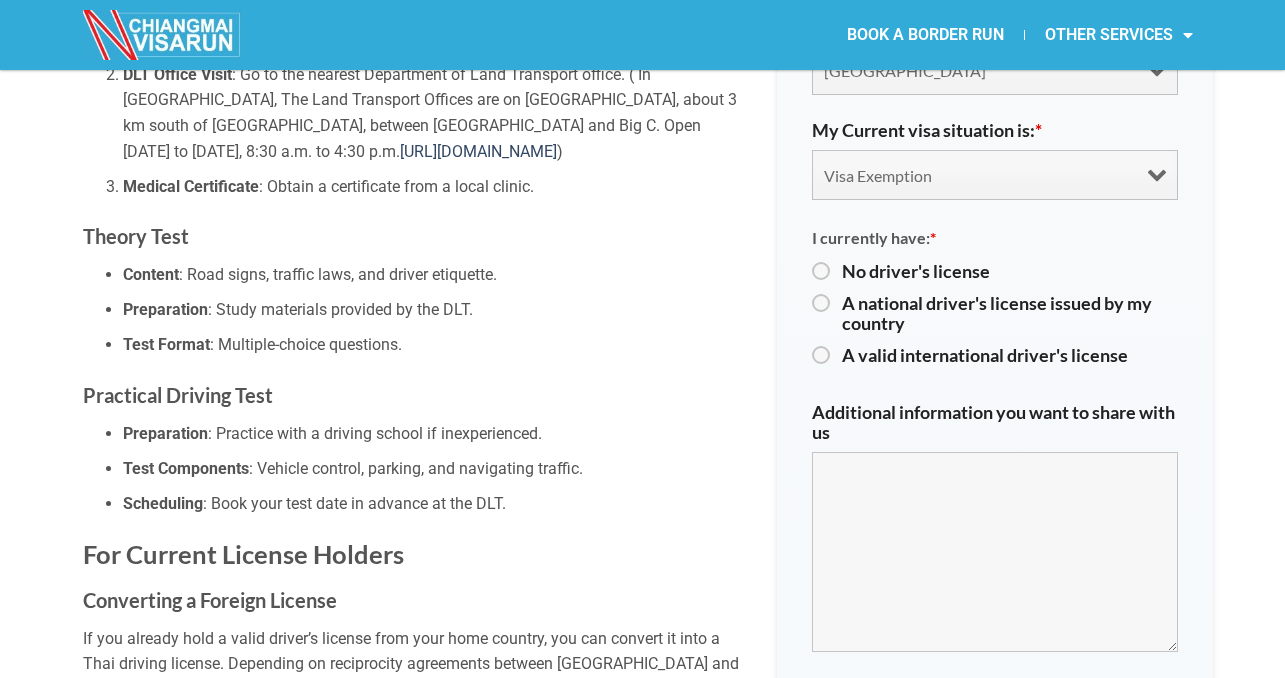 click on "GET A [DEMOGRAPHIC_DATA] DRIVER'S LICENSE IN [GEOGRAPHIC_DATA] IN [DATE]   Whether you’re already living in [GEOGRAPHIC_DATA] or moving here, obtaining a [DEMOGRAPHIC_DATA] driving license is a significant advantage. It not only facilitates easier travel across the country but also serves as a valid form of identification. This guide provides detailed information for [DEMOGRAPHIC_DATA] who need to apply for a new license or convert an existing international or foreign license into a Thai one. Understanding the driving licenses in [GEOGRAPHIC_DATA] Types of Licenses Temporary License : Valid for 2 years, for first-time holders. Permanent License : Valid for 5 years, can be obtained after holding a temporary license. Eligibility Criteria To apply, you must: Be at least [DEMOGRAPHIC_DATA]. Hold a valid non-tourist visa. Be physically and mentally fit (You will need to obtain a medical certificate). For First-Time License Holders Required Documents Passport with valid visa. Residence certificate or a work permit. Medical certificate (issued within the last month). ) Theory Test" at bounding box center [642, 2293] 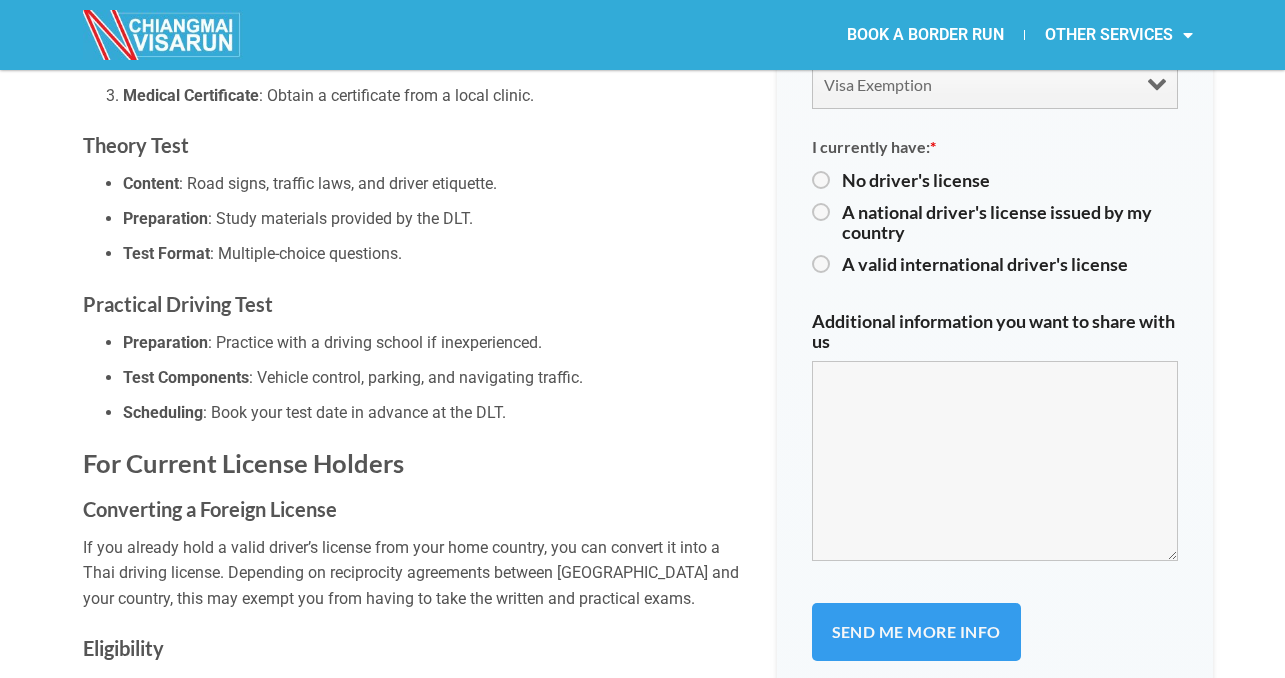 scroll, scrollTop: 1536, scrollLeft: 0, axis: vertical 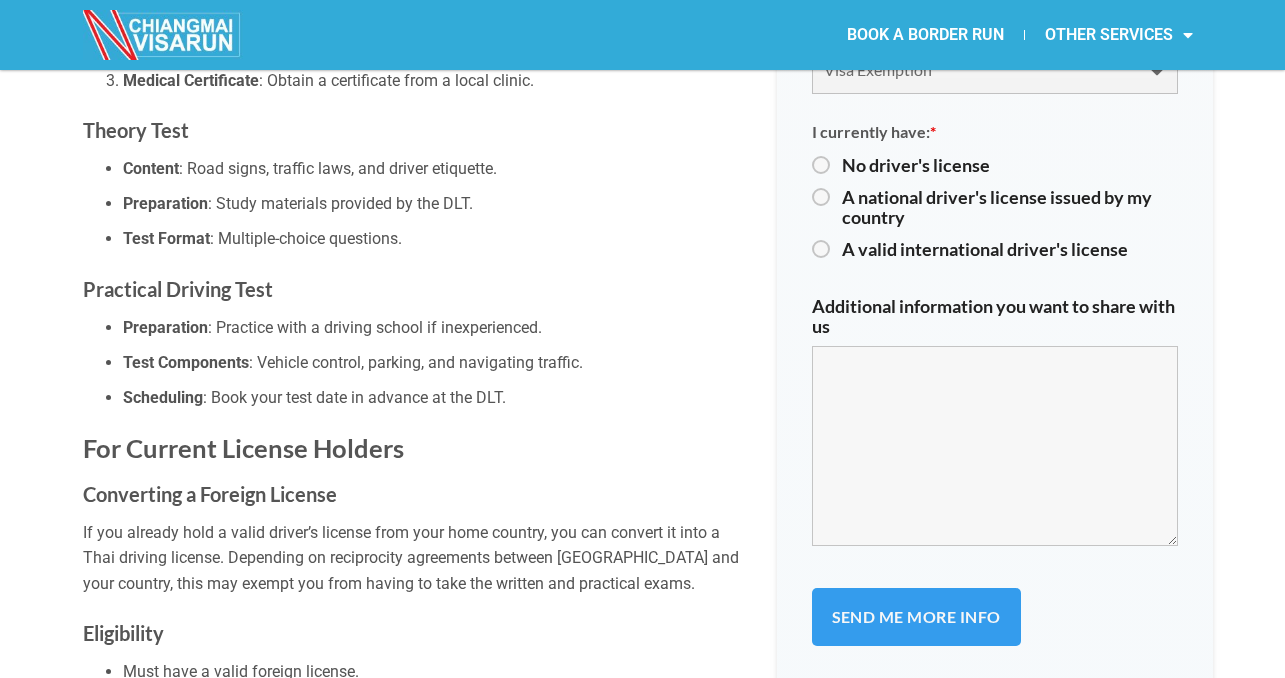 click on "GET A [DEMOGRAPHIC_DATA] DRIVER'S LICENSE IN [GEOGRAPHIC_DATA] IN [DATE]   Whether you’re already living in [GEOGRAPHIC_DATA] or moving here, obtaining a [DEMOGRAPHIC_DATA] driving license is a significant advantage. It not only facilitates easier travel across the country but also serves as a valid form of identification. This guide provides detailed information for [DEMOGRAPHIC_DATA] who need to apply for a new license or convert an existing international or foreign license into a Thai one. Understanding the driving licenses in [GEOGRAPHIC_DATA] Types of Licenses Temporary License : Valid for 2 years, for first-time holders. Permanent License : Valid for 5 years, can be obtained after holding a temporary license. Eligibility Criteria To apply, you must: Be at least [DEMOGRAPHIC_DATA]. Hold a valid non-tourist visa. Be physically and mentally fit (You will need to obtain a medical certificate). For First-Time License Holders Required Documents Passport with valid visa. Residence certificate or a work permit. Medical certificate (issued within the last month). ) Theory Test" at bounding box center (642, 2187) 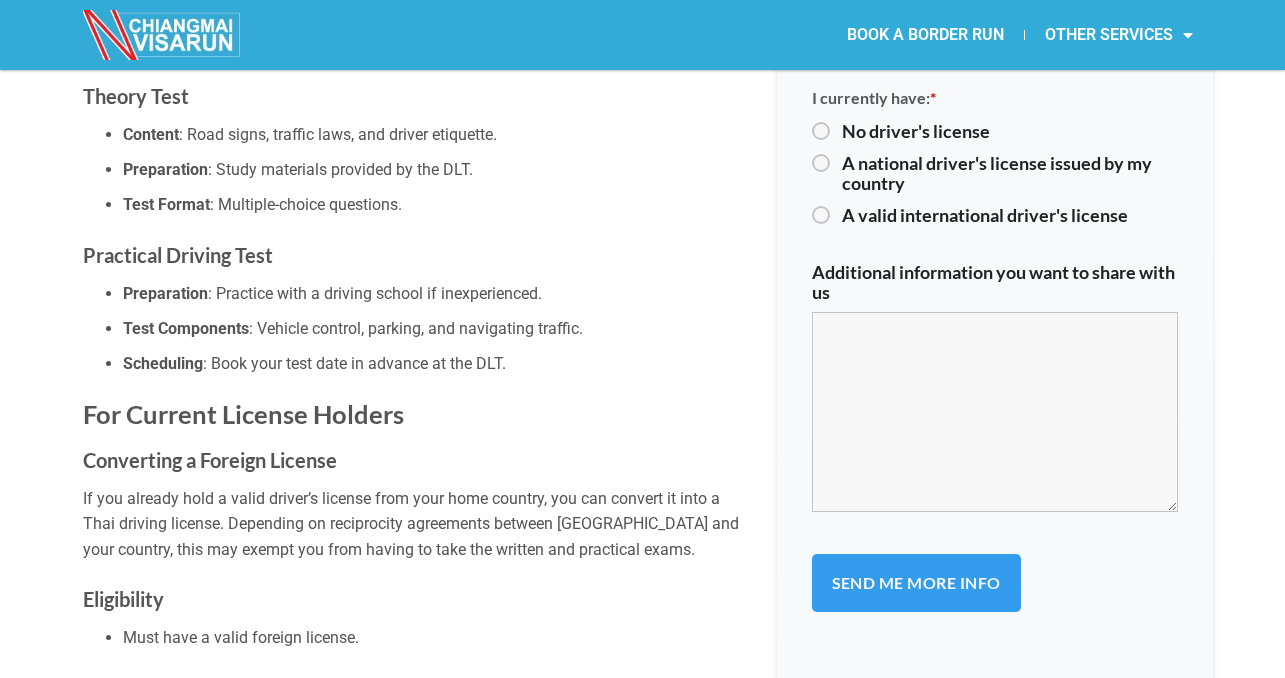scroll, scrollTop: 1571, scrollLeft: 0, axis: vertical 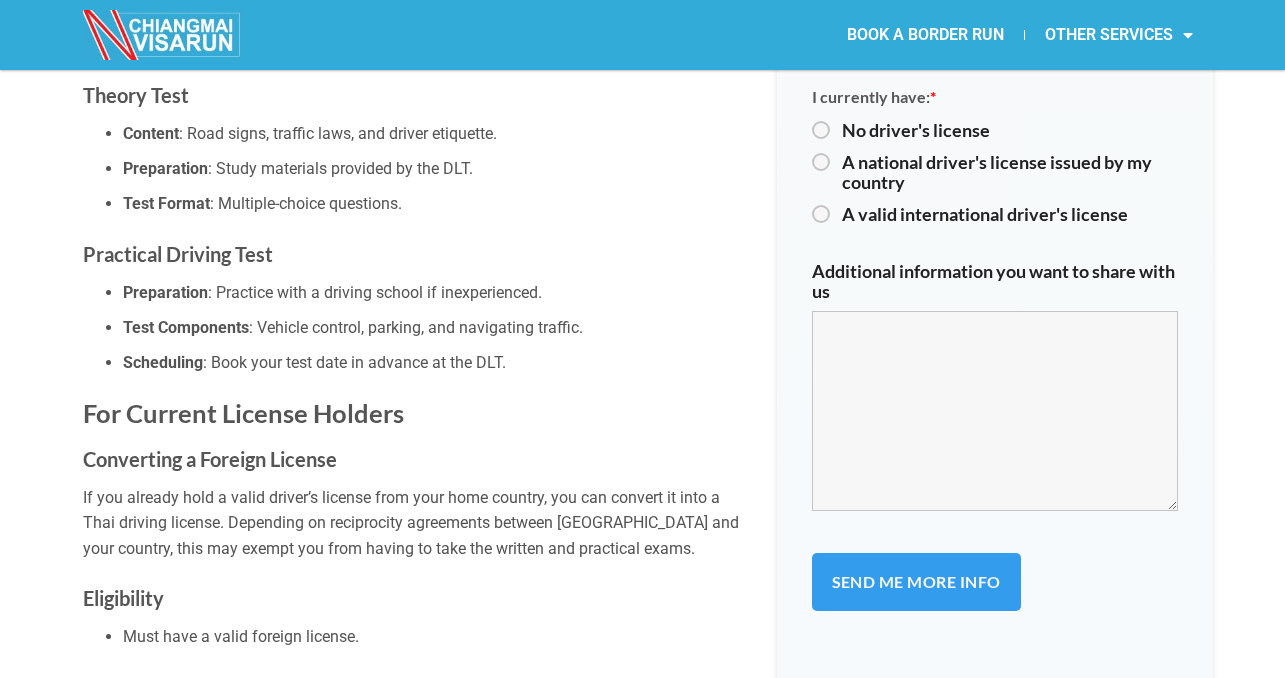 click on "GET A [DEMOGRAPHIC_DATA] DRIVER'S LICENSE IN [GEOGRAPHIC_DATA] IN [DATE]   Whether you’re already living in [GEOGRAPHIC_DATA] or moving here, obtaining a [DEMOGRAPHIC_DATA] driving license is a significant advantage. It not only facilitates easier travel across the country but also serves as a valid form of identification. This guide provides detailed information for [DEMOGRAPHIC_DATA] who need to apply for a new license or convert an existing international or foreign license into a Thai one. Understanding the driving licenses in [GEOGRAPHIC_DATA] Types of Licenses Temporary License : Valid for 2 years, for first-time holders. Permanent License : Valid for 5 years, can be obtained after holding a temporary license. Eligibility Criteria To apply, you must: Be at least [DEMOGRAPHIC_DATA]. Hold a valid non-tourist visa. Be physically and mentally fit (You will need to obtain a medical certificate). For First-Time License Holders Required Documents Passport with valid visa. Residence certificate or a work permit. Medical certificate (issued within the last month). ) Theory Test" at bounding box center [642, 2152] 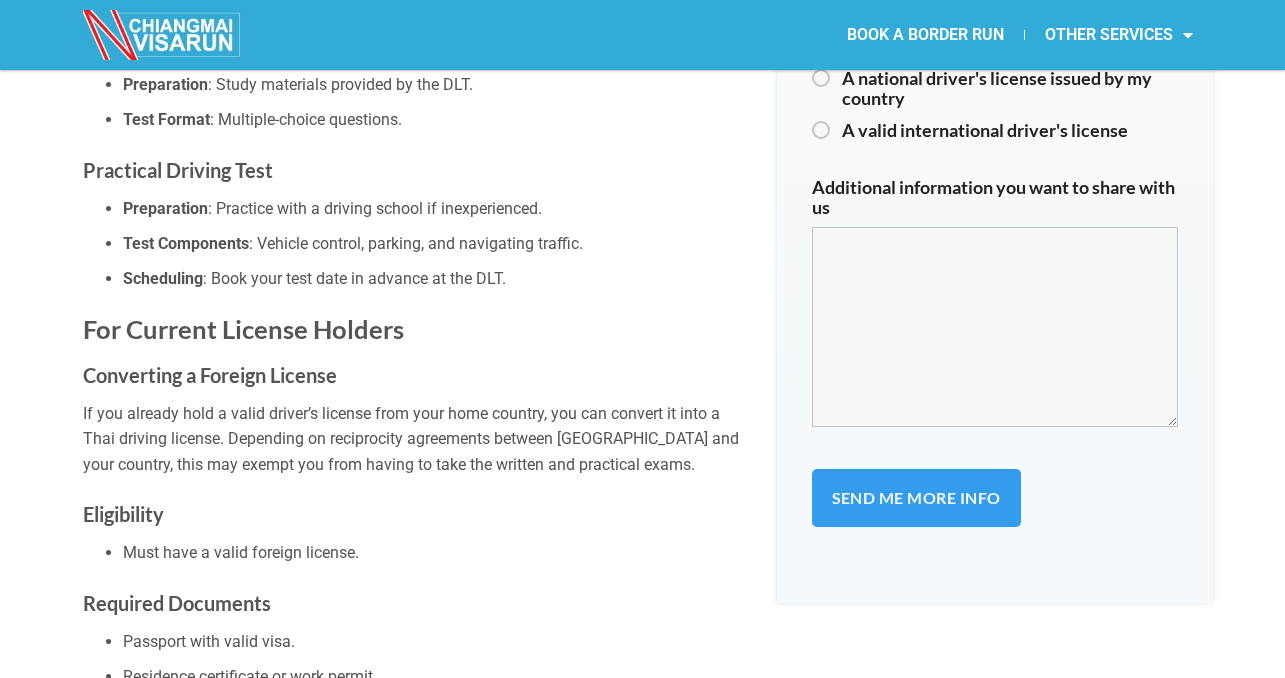 click on "GET A [DEMOGRAPHIC_DATA] DRIVER'S LICENSE IN [GEOGRAPHIC_DATA] IN [DATE]   Whether you’re already living in [GEOGRAPHIC_DATA] or moving here, obtaining a [DEMOGRAPHIC_DATA] driving license is a significant advantage. It not only facilitates easier travel across the country but also serves as a valid form of identification. This guide provides detailed information for [DEMOGRAPHIC_DATA] who need to apply for a new license or convert an existing international or foreign license into a Thai one. Understanding the driving licenses in [GEOGRAPHIC_DATA] Types of Licenses Temporary License : Valid for 2 years, for first-time holders. Permanent License : Valid for 5 years, can be obtained after holding a temporary license. Eligibility Criteria To apply, you must: Be at least [DEMOGRAPHIC_DATA]. Hold a valid non-tourist visa. Be physically and mentally fit (You will need to obtain a medical certificate). For First-Time License Holders Required Documents Passport with valid visa. Residence certificate or a work permit. Medical certificate (issued within the last month). ) Theory Test" at bounding box center (642, 2068) 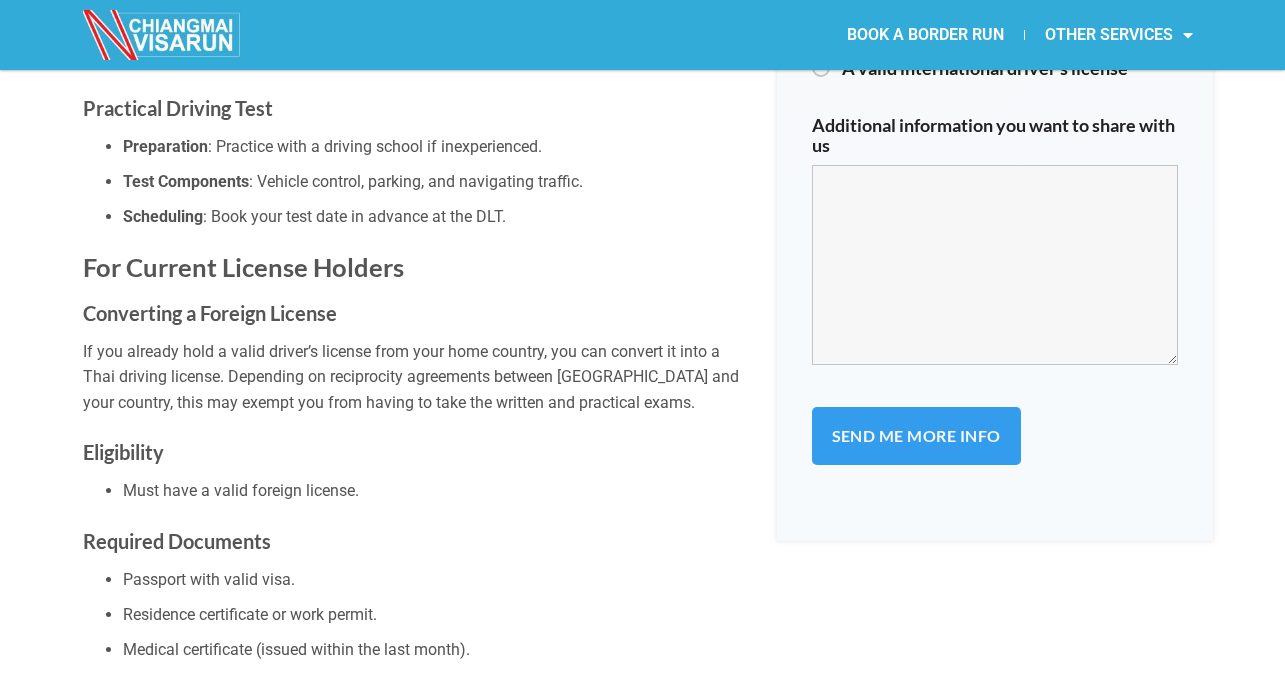 scroll, scrollTop: 1729, scrollLeft: 0, axis: vertical 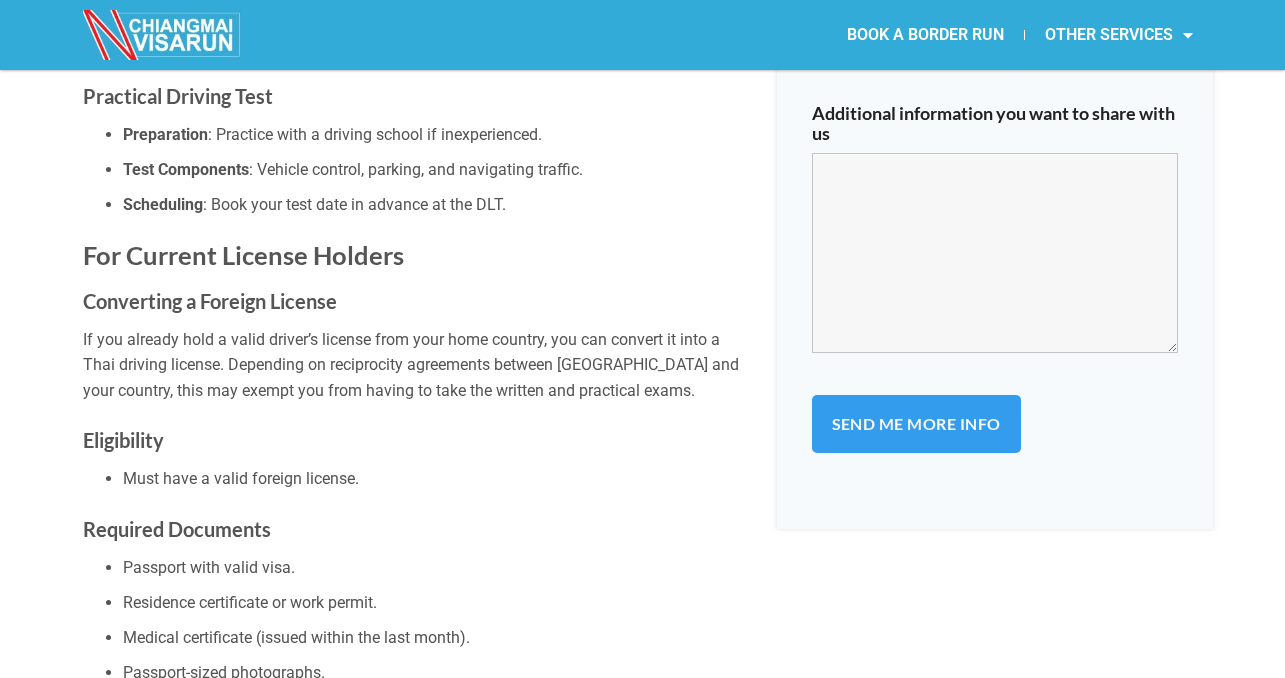 click on "GET A [DEMOGRAPHIC_DATA] DRIVER'S LICENSE IN [GEOGRAPHIC_DATA] IN [DATE]   Whether you’re already living in [GEOGRAPHIC_DATA] or moving here, obtaining a [DEMOGRAPHIC_DATA] driving license is a significant advantage. It not only facilitates easier travel across the country but also serves as a valid form of identification. This guide provides detailed information for [DEMOGRAPHIC_DATA] who need to apply for a new license or convert an existing international or foreign license into a Thai one. Understanding the driving licenses in [GEOGRAPHIC_DATA] Types of Licenses Temporary License : Valid for 2 years, for first-time holders. Permanent License : Valid for 5 years, can be obtained after holding a temporary license. Eligibility Criteria To apply, you must: Be at least [DEMOGRAPHIC_DATA]. Hold a valid non-tourist visa. Be physically and mentally fit (You will need to obtain a medical certificate). For First-Time License Holders Required Documents Passport with valid visa. Residence certificate or a work permit. Medical certificate (issued within the last month). ) Theory Test" at bounding box center (642, 1994) 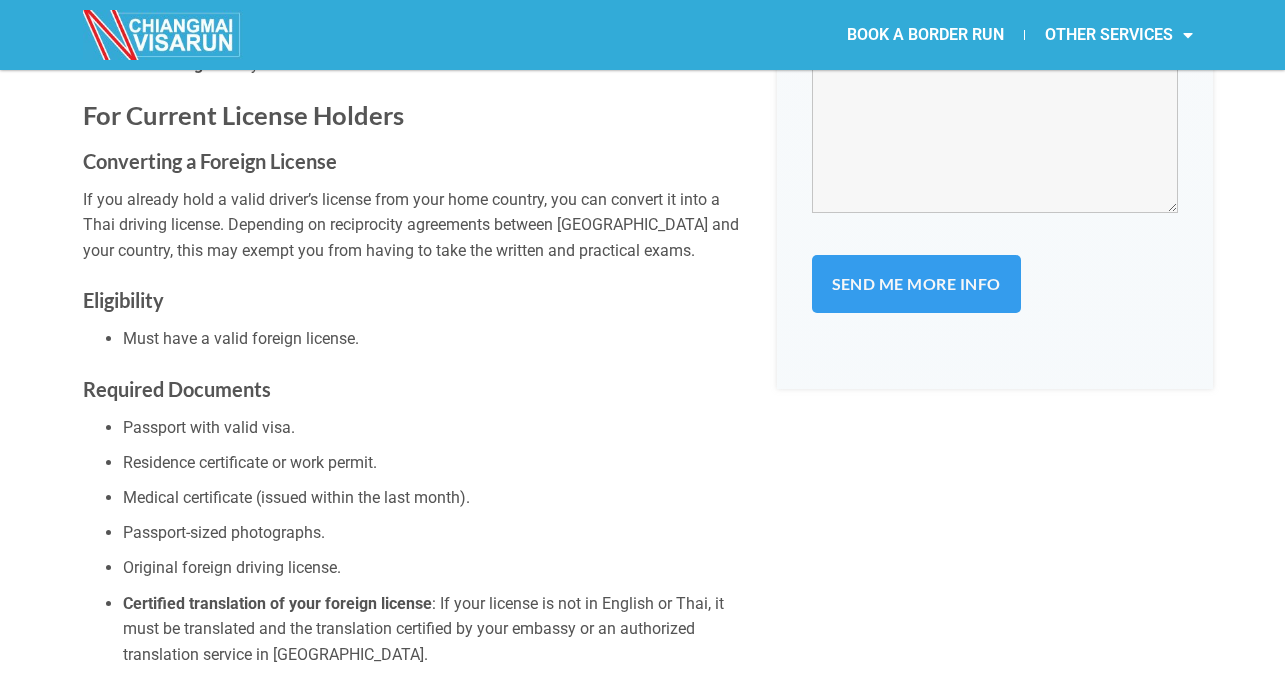 click on "GET A [DEMOGRAPHIC_DATA] DRIVER'S LICENSE IN [GEOGRAPHIC_DATA] IN [DATE]   Whether you’re already living in [GEOGRAPHIC_DATA] or moving here, obtaining a [DEMOGRAPHIC_DATA] driving license is a significant advantage. It not only facilitates easier travel across the country but also serves as a valid form of identification. This guide provides detailed information for [DEMOGRAPHIC_DATA] who need to apply for a new license or convert an existing international or foreign license into a Thai one. Understanding the driving licenses in [GEOGRAPHIC_DATA] Types of Licenses Temporary License : Valid for 2 years, for first-time holders. Permanent License : Valid for 5 years, can be obtained after holding a temporary license. Eligibility Criteria To apply, you must: Be at least [DEMOGRAPHIC_DATA]. Hold a valid non-tourist visa. Be physically and mentally fit (You will need to obtain a medical certificate). For First-Time License Holders Required Documents Passport with valid visa. Residence certificate or a work permit. Medical certificate (issued within the last month). ) Theory Test" at bounding box center (642, 1854) 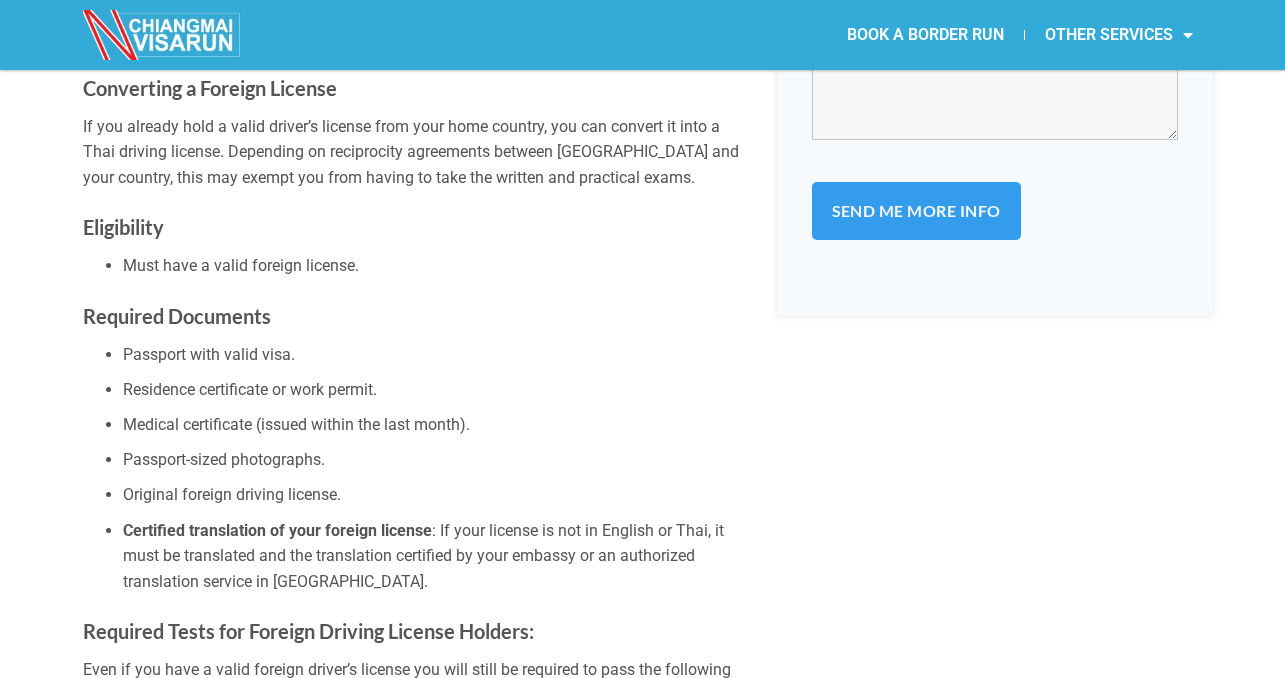 scroll, scrollTop: 1957, scrollLeft: 0, axis: vertical 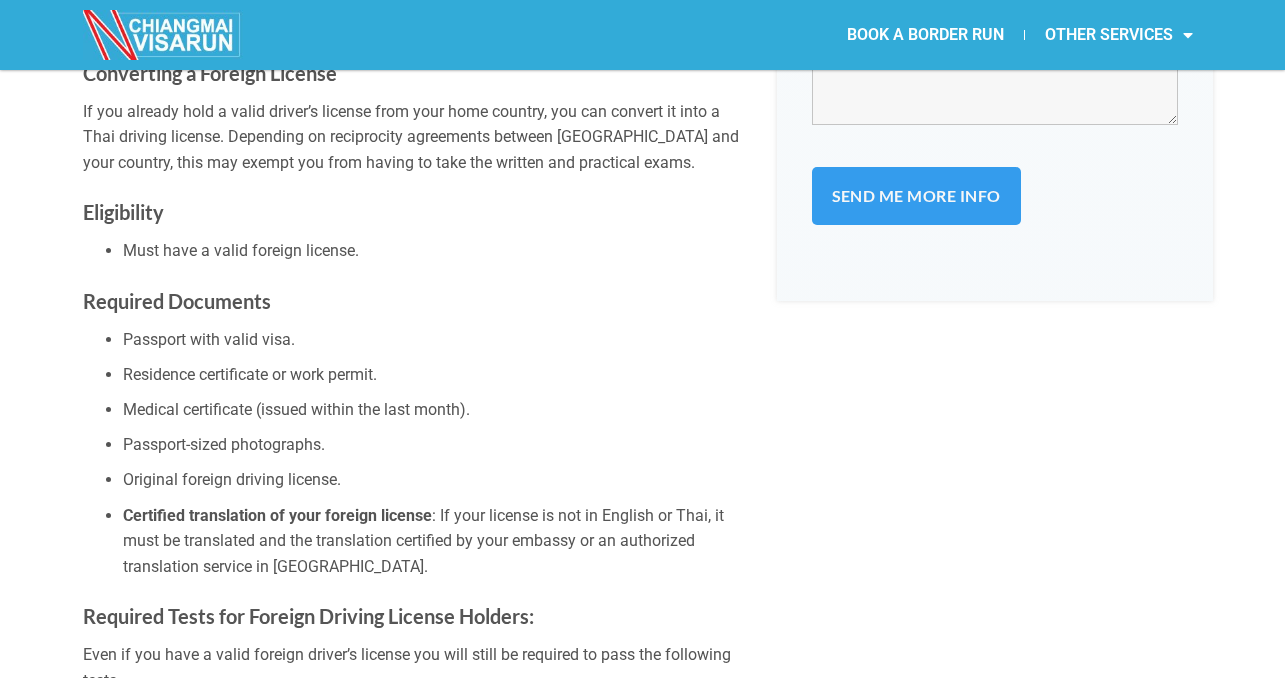 click on "GET A [DEMOGRAPHIC_DATA] DRIVER'S LICENSE IN [GEOGRAPHIC_DATA] IN [DATE]   Whether you’re already living in [GEOGRAPHIC_DATA] or moving here, obtaining a [DEMOGRAPHIC_DATA] driving license is a significant advantage. It not only facilitates easier travel across the country but also serves as a valid form of identification. This guide provides detailed information for [DEMOGRAPHIC_DATA] who need to apply for a new license or convert an existing international or foreign license into a Thai one. Understanding the driving licenses in [GEOGRAPHIC_DATA] Types of Licenses Temporary License : Valid for 2 years, for first-time holders. Permanent License : Valid for 5 years, can be obtained after holding a temporary license. Eligibility Criteria To apply, you must: Be at least [DEMOGRAPHIC_DATA]. Hold a valid non-tourist visa. Be physically and mentally fit (You will need to obtain a medical certificate). For First-Time License Holders Required Documents Passport with valid visa. Residence certificate or a work permit. Medical certificate (issued within the last month). ) Theory Test" at bounding box center [642, 1766] 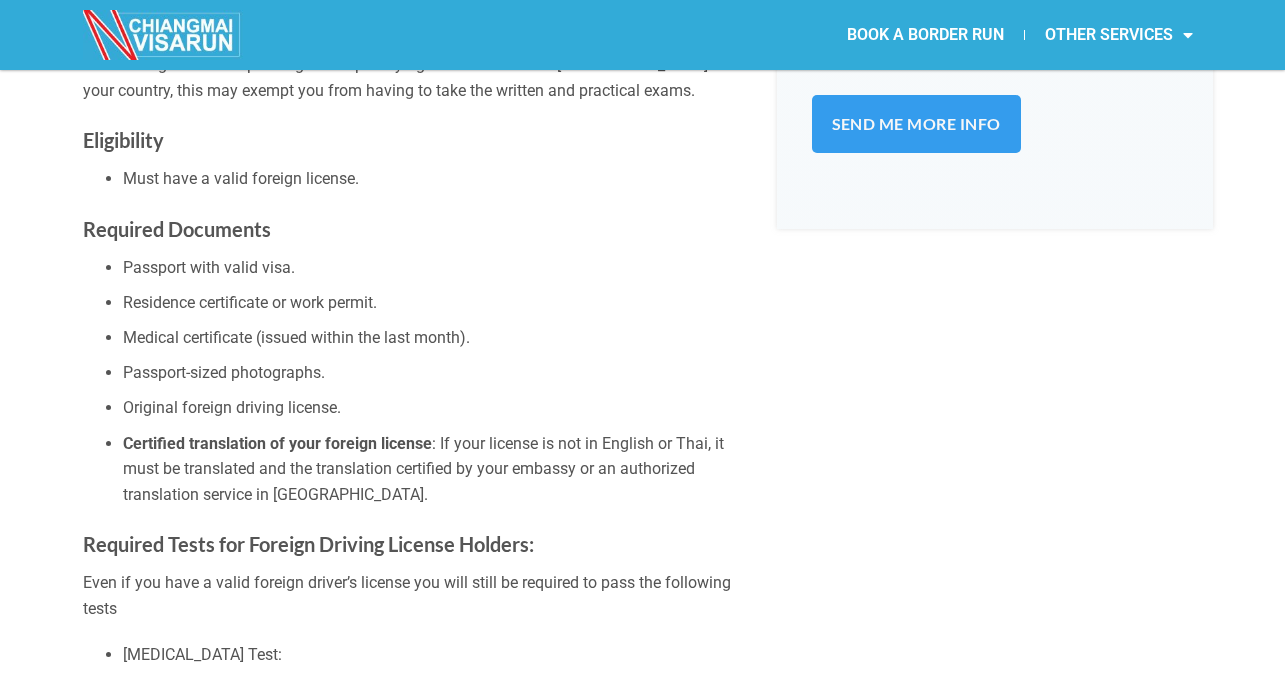 click on "GET A [DEMOGRAPHIC_DATA] DRIVER'S LICENSE IN [GEOGRAPHIC_DATA] IN [DATE]   Whether you’re already living in [GEOGRAPHIC_DATA] or moving here, obtaining a [DEMOGRAPHIC_DATA] driving license is a significant advantage. It not only facilitates easier travel across the country but also serves as a valid form of identification. This guide provides detailed information for [DEMOGRAPHIC_DATA] who need to apply for a new license or convert an existing international or foreign license into a Thai one. Understanding the driving licenses in [GEOGRAPHIC_DATA] Types of Licenses Temporary License : Valid for 2 years, for first-time holders. Permanent License : Valid for 5 years, can be obtained after holding a temporary license. Eligibility Criteria To apply, you must: Be at least [DEMOGRAPHIC_DATA]. Hold a valid non-tourist visa. Be physically and mentally fit (You will need to obtain a medical certificate). For First-Time License Holders Required Documents Passport with valid visa. Residence certificate or a work permit. Medical certificate (issued within the last month). ) Theory Test" at bounding box center [642, 1694] 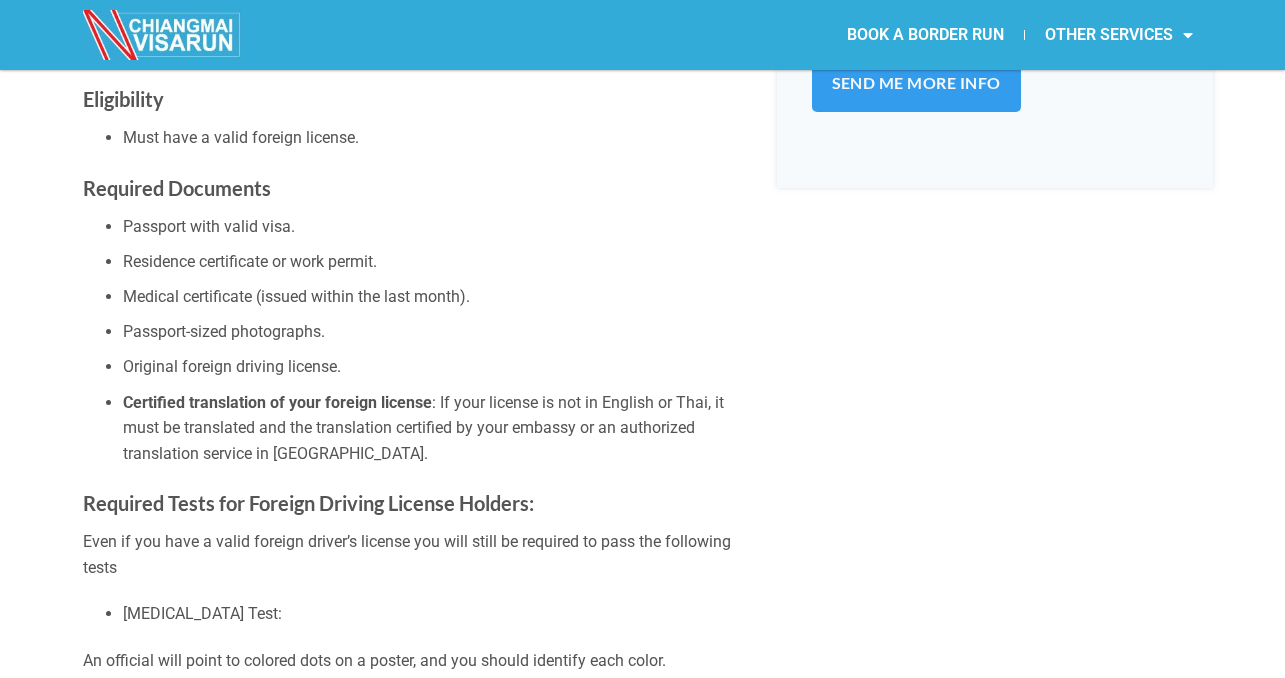 click on "GET A [DEMOGRAPHIC_DATA] DRIVER'S LICENSE IN [GEOGRAPHIC_DATA] IN [DATE]   Whether you’re already living in [GEOGRAPHIC_DATA] or moving here, obtaining a [DEMOGRAPHIC_DATA] driving license is a significant advantage. It not only facilitates easier travel across the country but also serves as a valid form of identification. This guide provides detailed information for [DEMOGRAPHIC_DATA] who need to apply for a new license or convert an existing international or foreign license into a Thai one. Understanding the driving licenses in [GEOGRAPHIC_DATA] Types of Licenses Temporary License : Valid for 2 years, for first-time holders. Permanent License : Valid for 5 years, can be obtained after holding a temporary license. Eligibility Criteria To apply, you must: Be at least [DEMOGRAPHIC_DATA]. Hold a valid non-tourist visa. Be physically and mentally fit (You will need to obtain a medical certificate). For First-Time License Holders Required Documents Passport with valid visa. Residence certificate or a work permit. Medical certificate (issued within the last month). ) Theory Test" at bounding box center (642, 1653) 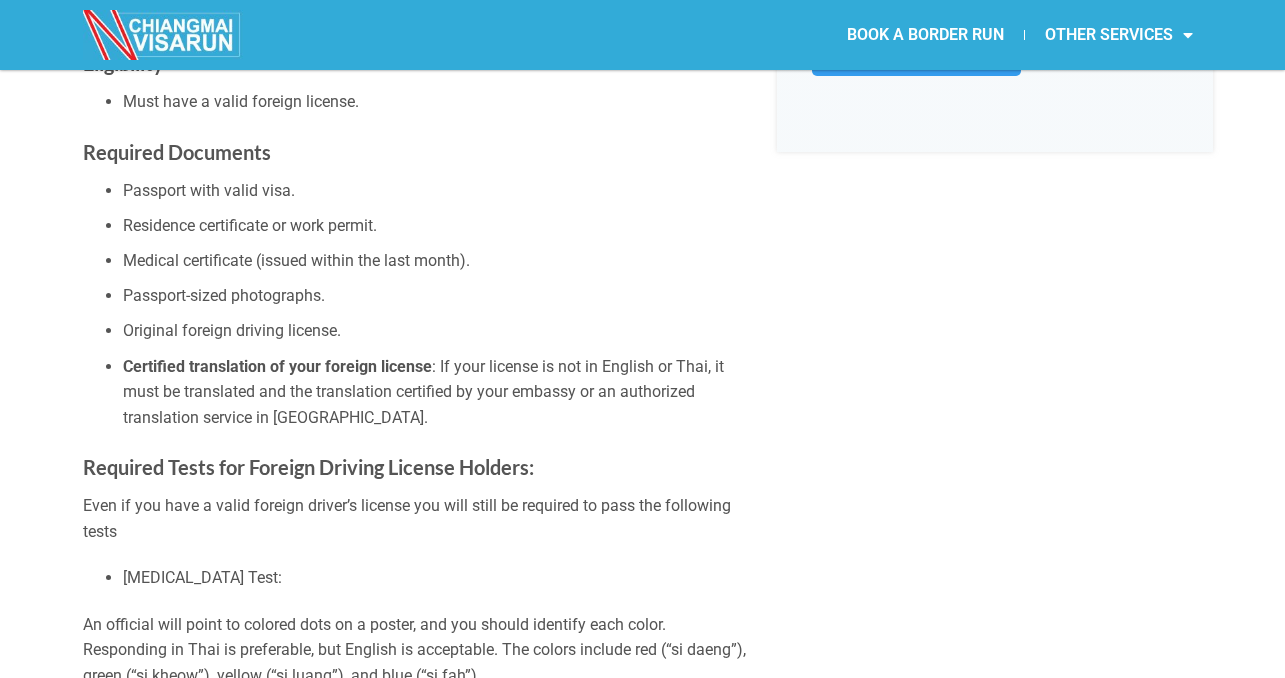 click on "GET A [DEMOGRAPHIC_DATA] DRIVER'S LICENSE IN [GEOGRAPHIC_DATA] IN [DATE]   Whether you’re already living in [GEOGRAPHIC_DATA] or moving here, obtaining a [DEMOGRAPHIC_DATA] driving license is a significant advantage. It not only facilitates easier travel across the country but also serves as a valid form of identification. This guide provides detailed information for [DEMOGRAPHIC_DATA] who need to apply for a new license or convert an existing international or foreign license into a Thai one. Understanding the driving licenses in [GEOGRAPHIC_DATA] Types of Licenses Temporary License : Valid for 2 years, for first-time holders. Permanent License : Valid for 5 years, can be obtained after holding a temporary license. Eligibility Criteria To apply, you must: Be at least [DEMOGRAPHIC_DATA]. Hold a valid non-tourist visa. Be physically and mentally fit (You will need to obtain a medical certificate). For First-Time License Holders Required Documents Passport with valid visa. Residence certificate or a work permit. Medical certificate (issued within the last month). ) Theory Test" at bounding box center (642, 1617) 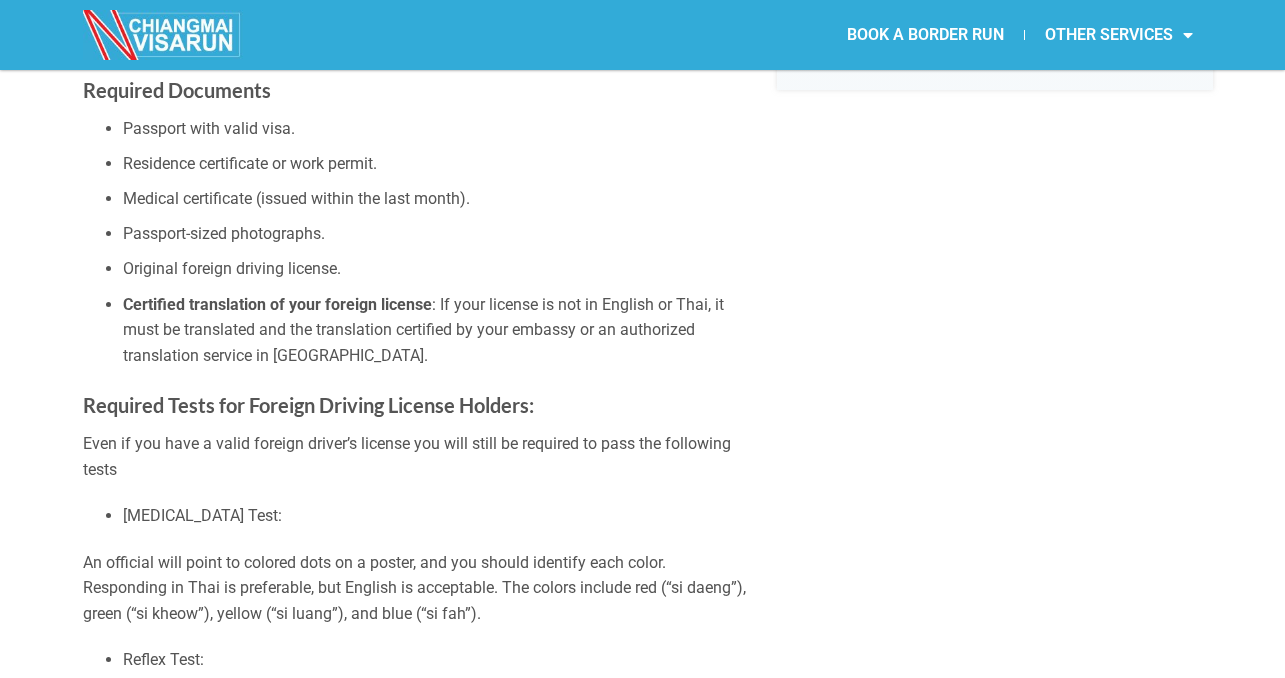 scroll, scrollTop: 2173, scrollLeft: 0, axis: vertical 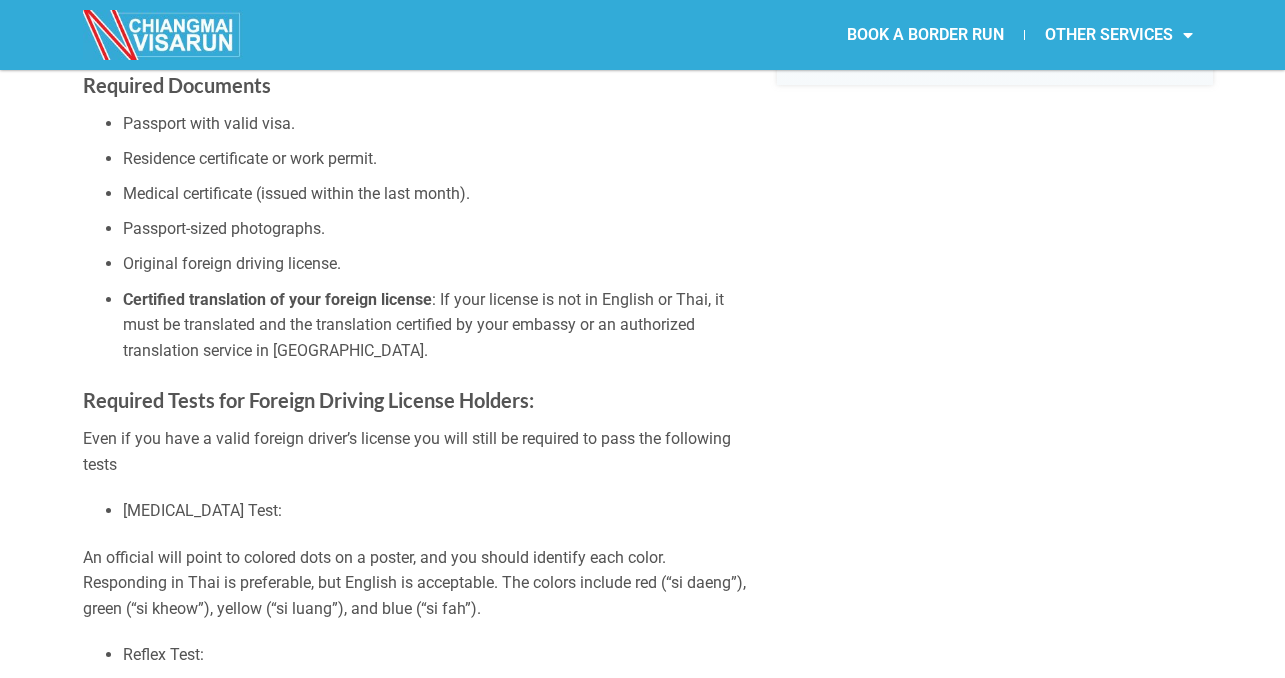 click on "GET A [DEMOGRAPHIC_DATA] DRIVER'S LICENSE IN [GEOGRAPHIC_DATA] IN [DATE]   Whether you’re already living in [GEOGRAPHIC_DATA] or moving here, obtaining a [DEMOGRAPHIC_DATA] driving license is a significant advantage. It not only facilitates easier travel across the country but also serves as a valid form of identification. This guide provides detailed information for [DEMOGRAPHIC_DATA] who need to apply for a new license or convert an existing international or foreign license into a Thai one. Understanding the driving licenses in [GEOGRAPHIC_DATA] Types of Licenses Temporary License : Valid for 2 years, for first-time holders. Permanent License : Valid for 5 years, can be obtained after holding a temporary license. Eligibility Criteria To apply, you must: Be at least [DEMOGRAPHIC_DATA]. Hold a valid non-tourist visa. Be physically and mentally fit (You will need to obtain a medical certificate). For First-Time License Holders Required Documents Passport with valid visa. Residence certificate or a work permit. Medical certificate (issued within the last month). ) Theory Test" at bounding box center [642, 1550] 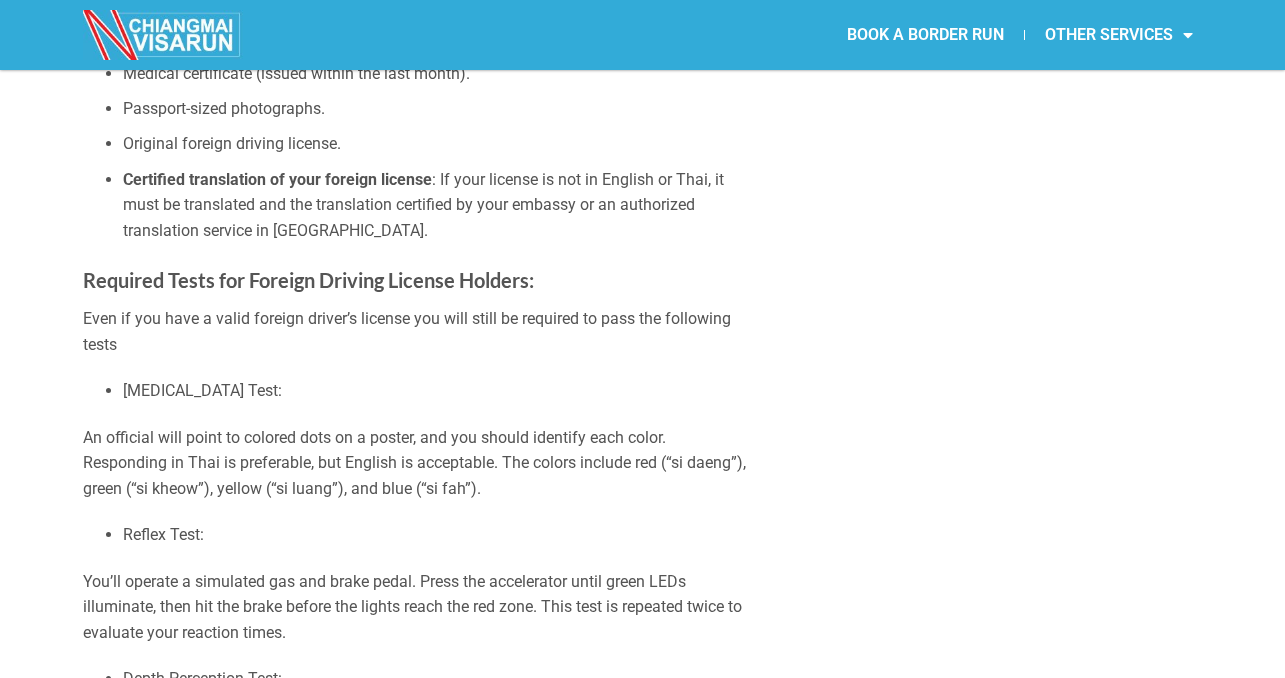 click on "GET A [DEMOGRAPHIC_DATA] DRIVER'S LICENSE IN [GEOGRAPHIC_DATA] IN [DATE]   Whether you’re already living in [GEOGRAPHIC_DATA] or moving here, obtaining a [DEMOGRAPHIC_DATA] driving license is a significant advantage. It not only facilitates easier travel across the country but also serves as a valid form of identification. This guide provides detailed information for [DEMOGRAPHIC_DATA] who need to apply for a new license or convert an existing international or foreign license into a Thai one. Understanding the driving licenses in [GEOGRAPHIC_DATA] Types of Licenses Temporary License : Valid for 2 years, for first-time holders. Permanent License : Valid for 5 years, can be obtained after holding a temporary license. Eligibility Criteria To apply, you must: Be at least [DEMOGRAPHIC_DATA]. Hold a valid non-tourist visa. Be physically and mentally fit (You will need to obtain a medical certificate). For First-Time License Holders Required Documents Passport with valid visa. Residence certificate or a work permit. Medical certificate (issued within the last month). ) Theory Test" at bounding box center (642, 1430) 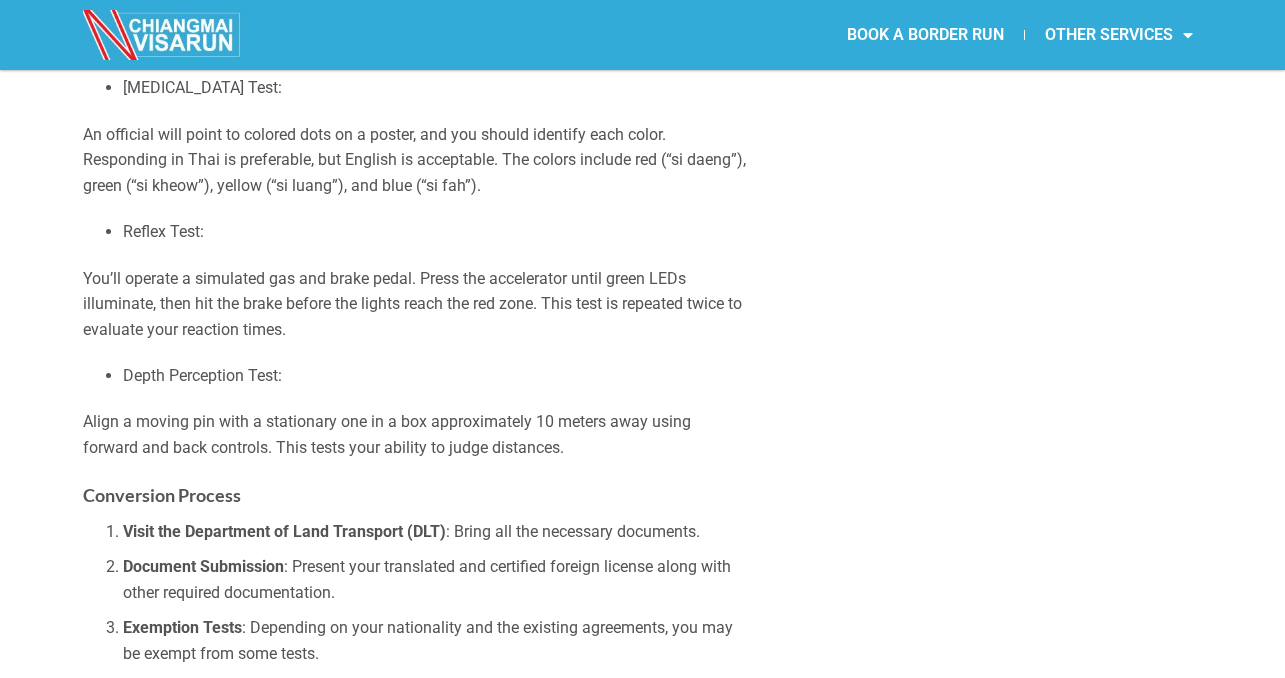 click on "GET A [DEMOGRAPHIC_DATA] DRIVER'S LICENSE IN [GEOGRAPHIC_DATA] IN [DATE]   Whether you’re already living in [GEOGRAPHIC_DATA] or moving here, obtaining a [DEMOGRAPHIC_DATA] driving license is a significant advantage. It not only facilitates easier travel across the country but also serves as a valid form of identification. This guide provides detailed information for [DEMOGRAPHIC_DATA] who need to apply for a new license or convert an existing international or foreign license into a Thai one. Understanding the driving licenses in [GEOGRAPHIC_DATA] Types of Licenses Temporary License : Valid for 2 years, for first-time holders. Permanent License : Valid for 5 years, can be obtained after holding a temporary license. Eligibility Criteria To apply, you must: Be at least [DEMOGRAPHIC_DATA]. Hold a valid non-tourist visa. Be physically and mentally fit (You will need to obtain a medical certificate). For First-Time License Holders Required Documents Passport with valid visa. Residence certificate or a work permit. Medical certificate (issued within the last month). ) Theory Test" at bounding box center (642, 1127) 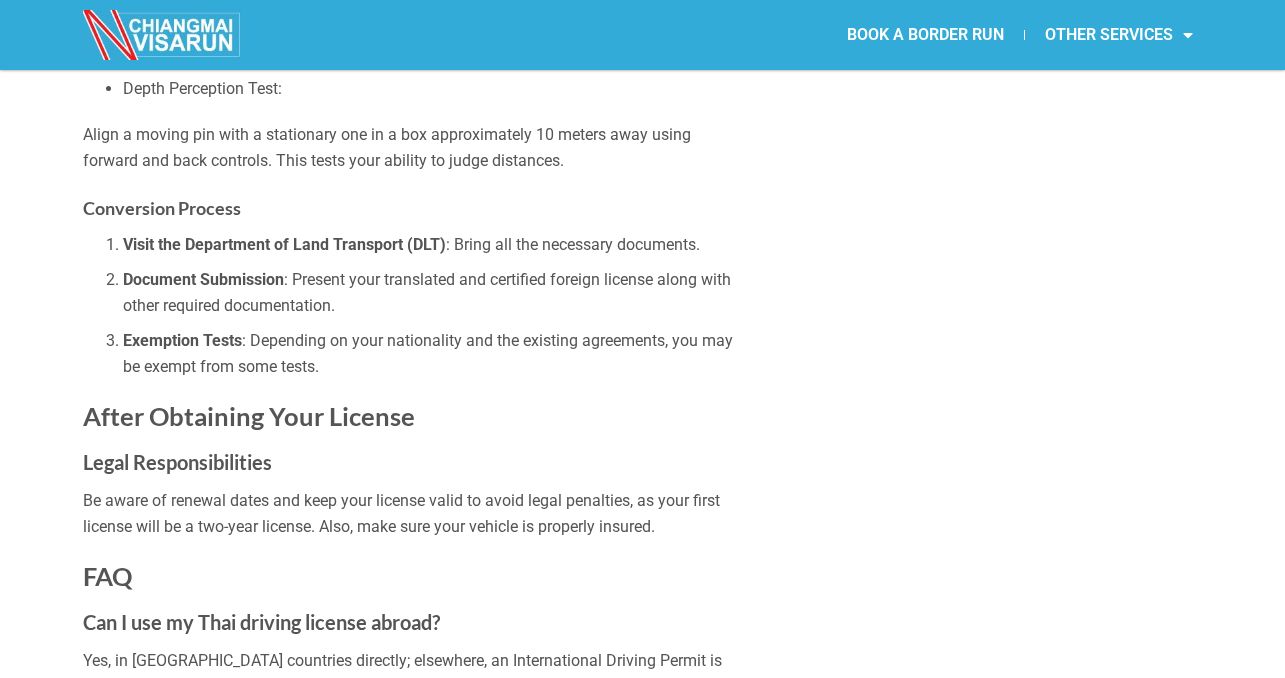scroll, scrollTop: 2886, scrollLeft: 0, axis: vertical 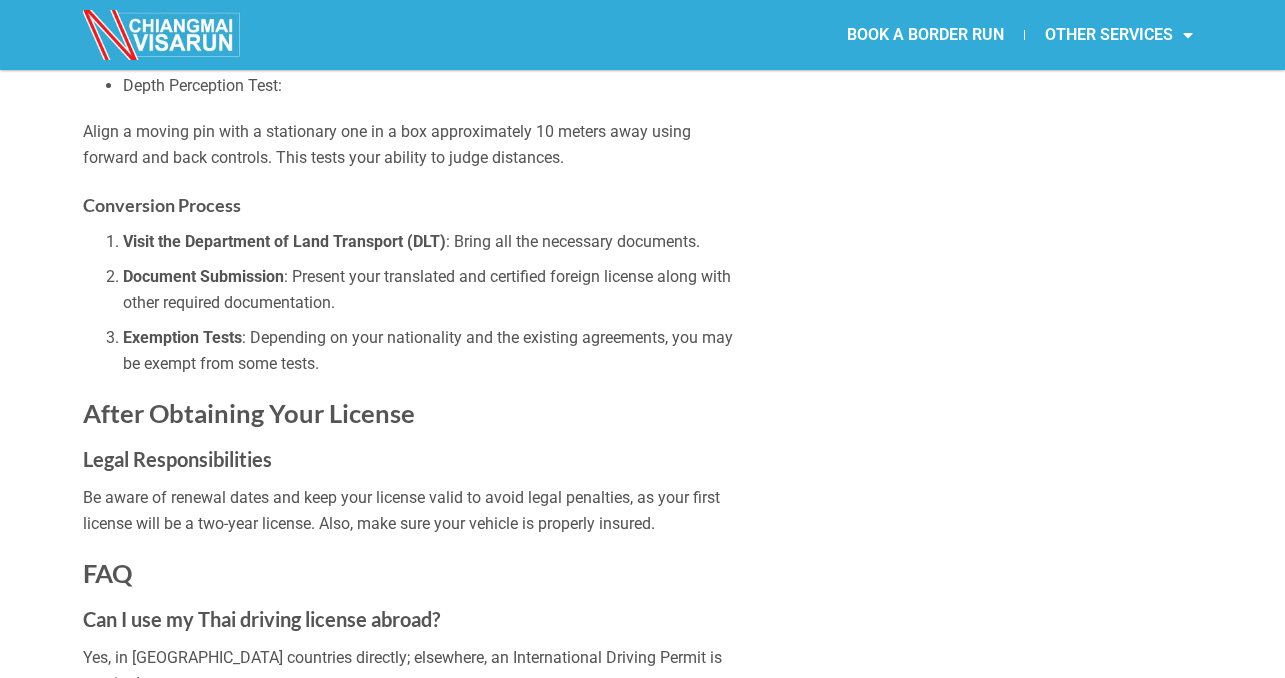 click on "GET A [DEMOGRAPHIC_DATA] DRIVER'S LICENSE IN [GEOGRAPHIC_DATA] IN [DATE]   Whether you’re already living in [GEOGRAPHIC_DATA] or moving here, obtaining a [DEMOGRAPHIC_DATA] driving license is a significant advantage. It not only facilitates easier travel across the country but also serves as a valid form of identification. This guide provides detailed information for [DEMOGRAPHIC_DATA] who need to apply for a new license or convert an existing international or foreign license into a Thai one. Understanding the driving licenses in [GEOGRAPHIC_DATA] Types of Licenses Temporary License : Valid for 2 years, for first-time holders. Permanent License : Valid for 5 years, can be obtained after holding a temporary license. Eligibility Criteria To apply, you must: Be at least [DEMOGRAPHIC_DATA]. Hold a valid non-tourist visa. Be physically and mentally fit (You will need to obtain a medical certificate). For First-Time License Holders Required Documents Passport with valid visa. Residence certificate or a work permit. Medical certificate (issued within the last month). ) Theory Test" at bounding box center [642, 837] 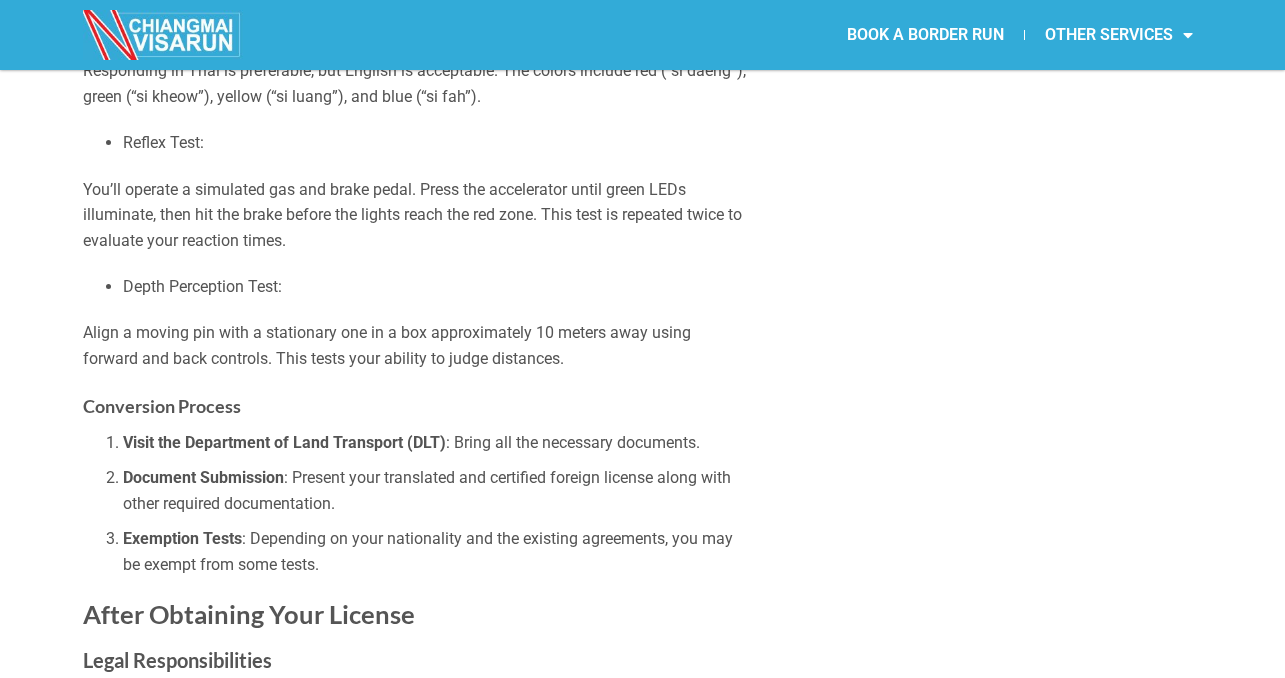 click on "GET A [DEMOGRAPHIC_DATA] DRIVER'S LICENSE IN [GEOGRAPHIC_DATA] IN [DATE]   Whether you’re already living in [GEOGRAPHIC_DATA] or moving here, obtaining a [DEMOGRAPHIC_DATA] driving license is a significant advantage. It not only facilitates easier travel across the country but also serves as a valid form of identification. This guide provides detailed information for [DEMOGRAPHIC_DATA] who need to apply for a new license or convert an existing international or foreign license into a Thai one. Understanding the driving licenses in [GEOGRAPHIC_DATA] Types of Licenses Temporary License : Valid for 2 years, for first-time holders. Permanent License : Valid for 5 years, can be obtained after holding a temporary license. Eligibility Criteria To apply, you must: Be at least [DEMOGRAPHIC_DATA]. Hold a valid non-tourist visa. Be physically and mentally fit (You will need to obtain a medical certificate). For First-Time License Holders Required Documents Passport with valid visa. Residence certificate or a work permit. Medical certificate (issued within the last month). ) Theory Test" at bounding box center (642, 1038) 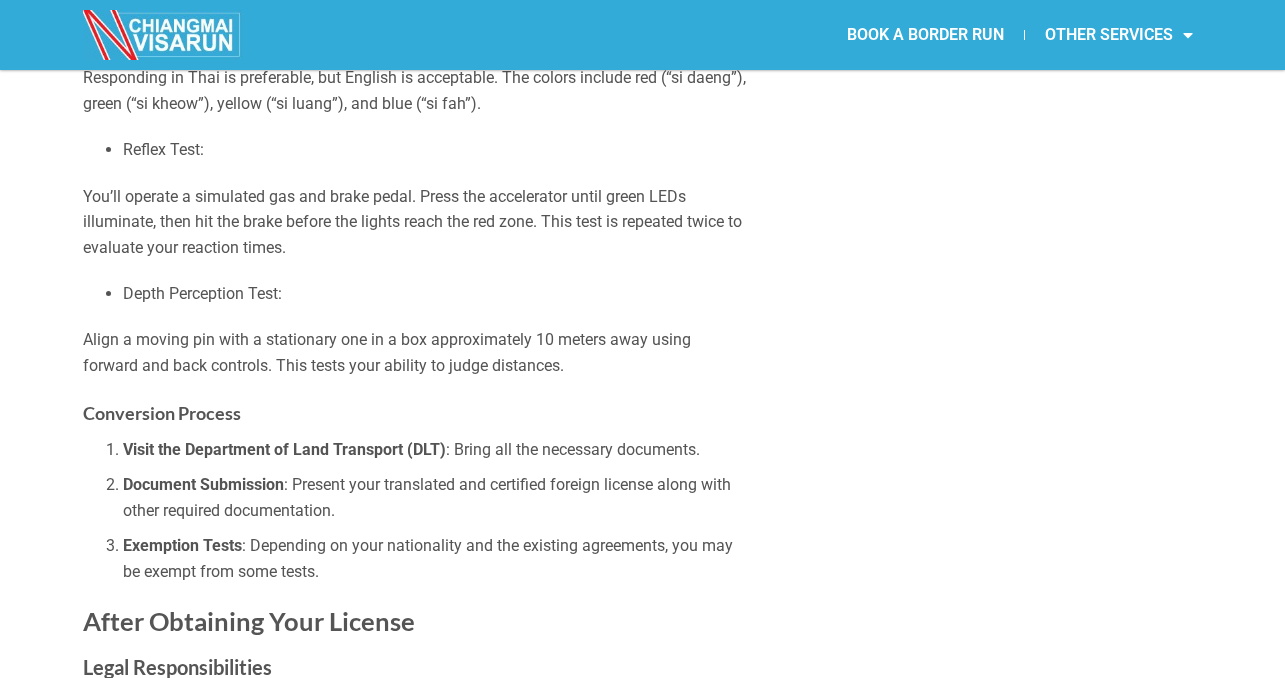 click on "GET A [DEMOGRAPHIC_DATA] DRIVER'S LICENSE IN [GEOGRAPHIC_DATA] IN [DATE]   Whether you’re already living in [GEOGRAPHIC_DATA] or moving here, obtaining a [DEMOGRAPHIC_DATA] driving license is a significant advantage. It not only facilitates easier travel across the country but also serves as a valid form of identification. This guide provides detailed information for [DEMOGRAPHIC_DATA] who need to apply for a new license or convert an existing international or foreign license into a Thai one. Understanding the driving licenses in [GEOGRAPHIC_DATA] Types of Licenses Temporary License : Valid for 2 years, for first-time holders. Permanent License : Valid for 5 years, can be obtained after holding a temporary license. Eligibility Criteria To apply, you must: Be at least [DEMOGRAPHIC_DATA]. Hold a valid non-tourist visa. Be physically and mentally fit (You will need to obtain a medical certificate). For First-Time License Holders Required Documents Passport with valid visa. Residence certificate or a work permit. Medical certificate (issued within the last month). ) Theory Test" at bounding box center (642, 1045) 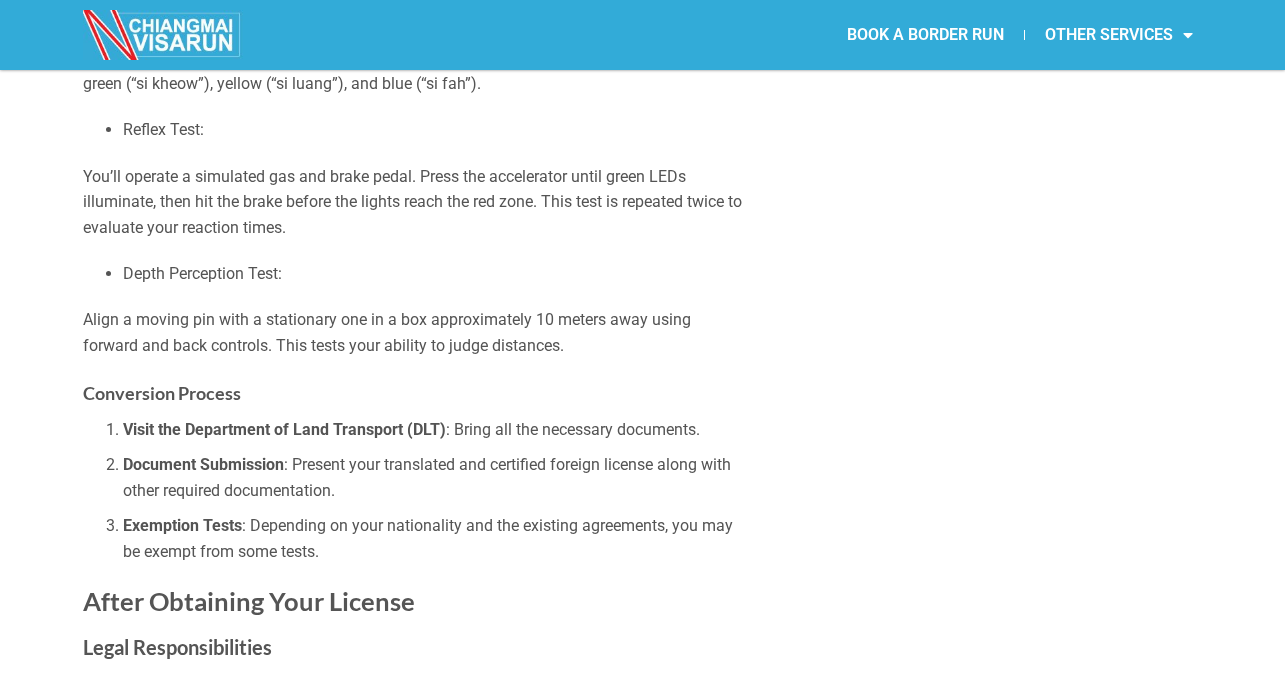 scroll, scrollTop: 2701, scrollLeft: 0, axis: vertical 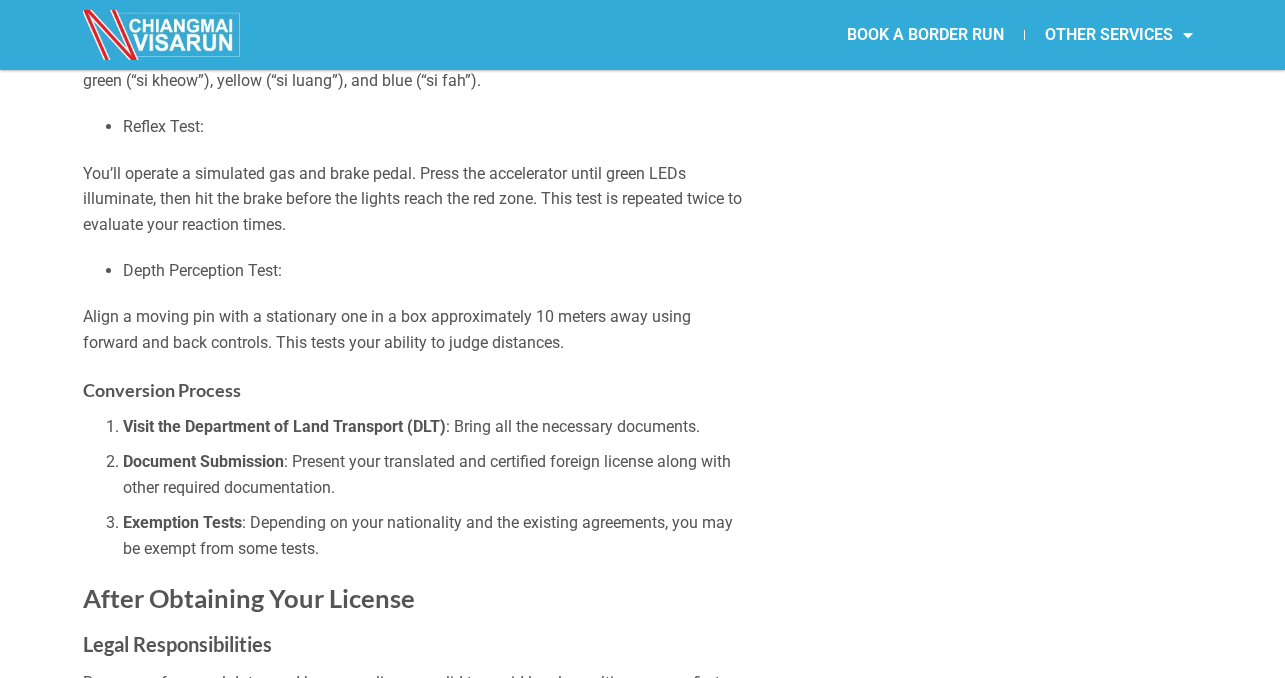 click on "GET A [DEMOGRAPHIC_DATA] DRIVER'S LICENSE IN [GEOGRAPHIC_DATA] IN [DATE]   Whether you’re already living in [GEOGRAPHIC_DATA] or moving here, obtaining a [DEMOGRAPHIC_DATA] driving license is a significant advantage. It not only facilitates easier travel across the country but also serves as a valid form of identification. This guide provides detailed information for [DEMOGRAPHIC_DATA] who need to apply for a new license or convert an existing international or foreign license into a Thai one. Understanding the driving licenses in [GEOGRAPHIC_DATA] Types of Licenses Temporary License : Valid for 2 years, for first-time holders. Permanent License : Valid for 5 years, can be obtained after holding a temporary license. Eligibility Criteria To apply, you must: Be at least [DEMOGRAPHIC_DATA]. Hold a valid non-tourist visa. Be physically and mentally fit (You will need to obtain a medical certificate). For First-Time License Holders Required Documents Passport with valid visa. Residence certificate or a work permit. Medical certificate (issued within the last month). ) Theory Test" at bounding box center [642, 1022] 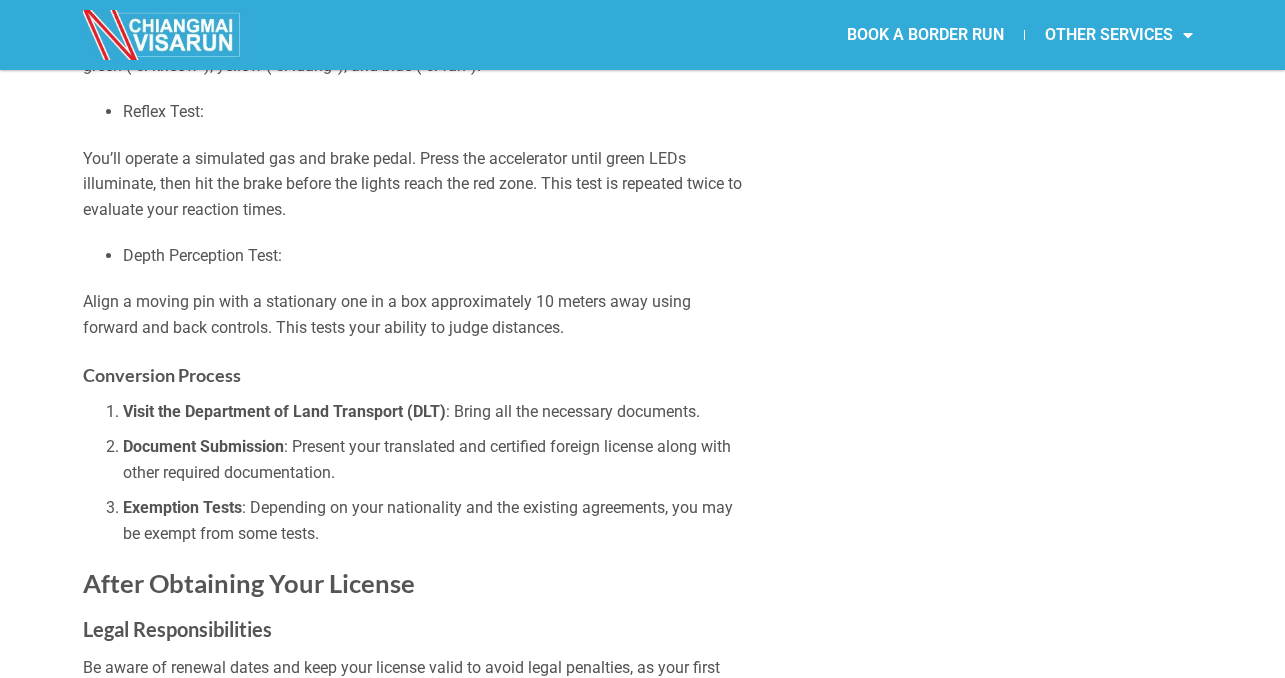 click on "GET A [DEMOGRAPHIC_DATA] DRIVER'S LICENSE IN [GEOGRAPHIC_DATA] IN [DATE]   Whether you’re already living in [GEOGRAPHIC_DATA] or moving here, obtaining a [DEMOGRAPHIC_DATA] driving license is a significant advantage. It not only facilitates easier travel across the country but also serves as a valid form of identification. This guide provides detailed information for [DEMOGRAPHIC_DATA] who need to apply for a new license or convert an existing international or foreign license into a Thai one. Understanding the driving licenses in [GEOGRAPHIC_DATA] Types of Licenses Temporary License : Valid for 2 years, for first-time holders. Permanent License : Valid for 5 years, can be obtained after holding a temporary license. Eligibility Criteria To apply, you must: Be at least [DEMOGRAPHIC_DATA]. Hold a valid non-tourist visa. Be physically and mentally fit (You will need to obtain a medical certificate). For First-Time License Holders Required Documents Passport with valid visa. Residence certificate or a work permit. Medical certificate (issued within the last month). ) Theory Test" at bounding box center [642, 1007] 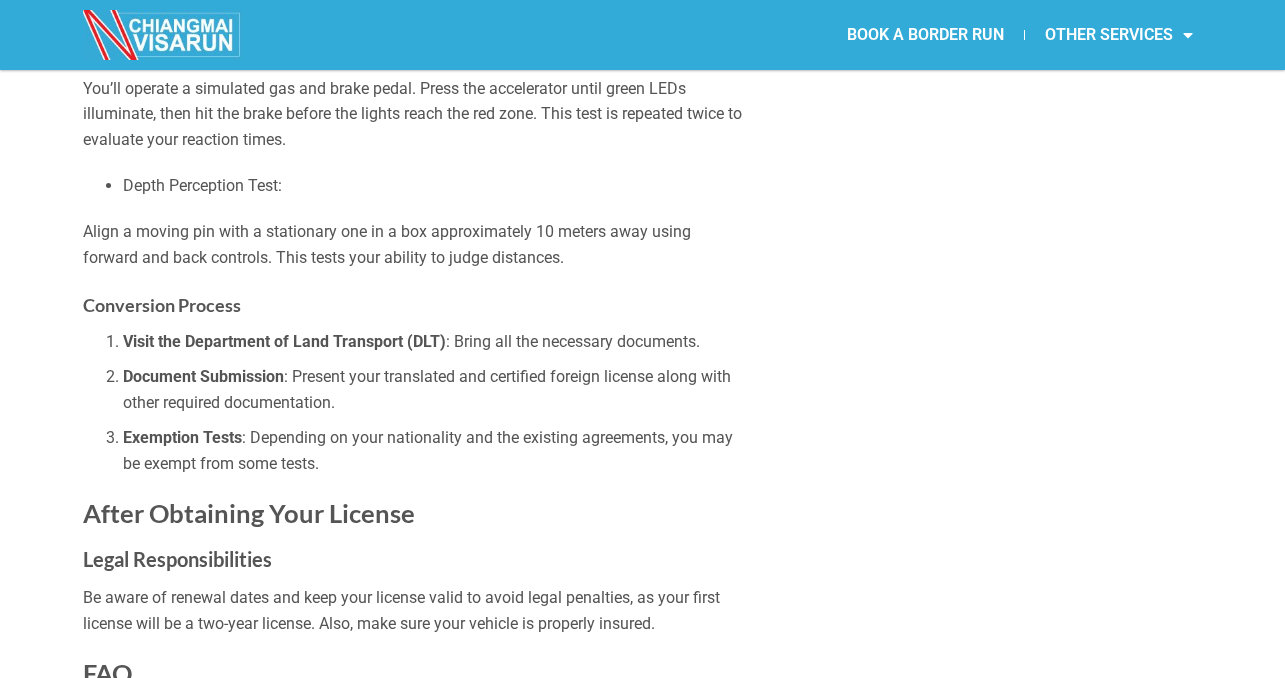 scroll, scrollTop: 2785, scrollLeft: 0, axis: vertical 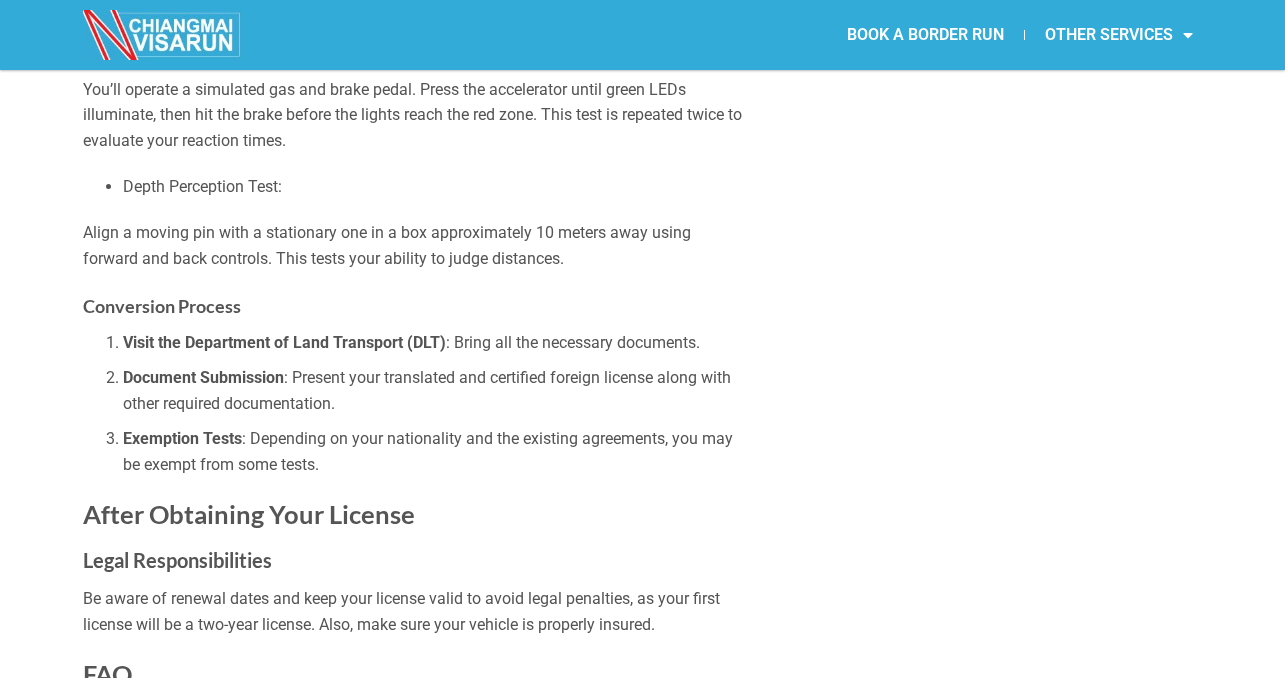 click on "GET A [DEMOGRAPHIC_DATA] DRIVER'S LICENSE IN [GEOGRAPHIC_DATA] IN [DATE]   Whether you’re already living in [GEOGRAPHIC_DATA] or moving here, obtaining a [DEMOGRAPHIC_DATA] driving license is a significant advantage. It not only facilitates easier travel across the country but also serves as a valid form of identification. This guide provides detailed information for [DEMOGRAPHIC_DATA] who need to apply for a new license or convert an existing international or foreign license into a Thai one. Understanding the driving licenses in [GEOGRAPHIC_DATA] Types of Licenses Temporary License : Valid for 2 years, for first-time holders. Permanent License : Valid for 5 years, can be obtained after holding a temporary license. Eligibility Criteria To apply, you must: Be at least [DEMOGRAPHIC_DATA]. Hold a valid non-tourist visa. Be physically and mentally fit (You will need to obtain a medical certificate). For First-Time License Holders Required Documents Passport with valid visa. Residence certificate or a work permit. Medical certificate (issued within the last month). ) Theory Test" at bounding box center [642, 938] 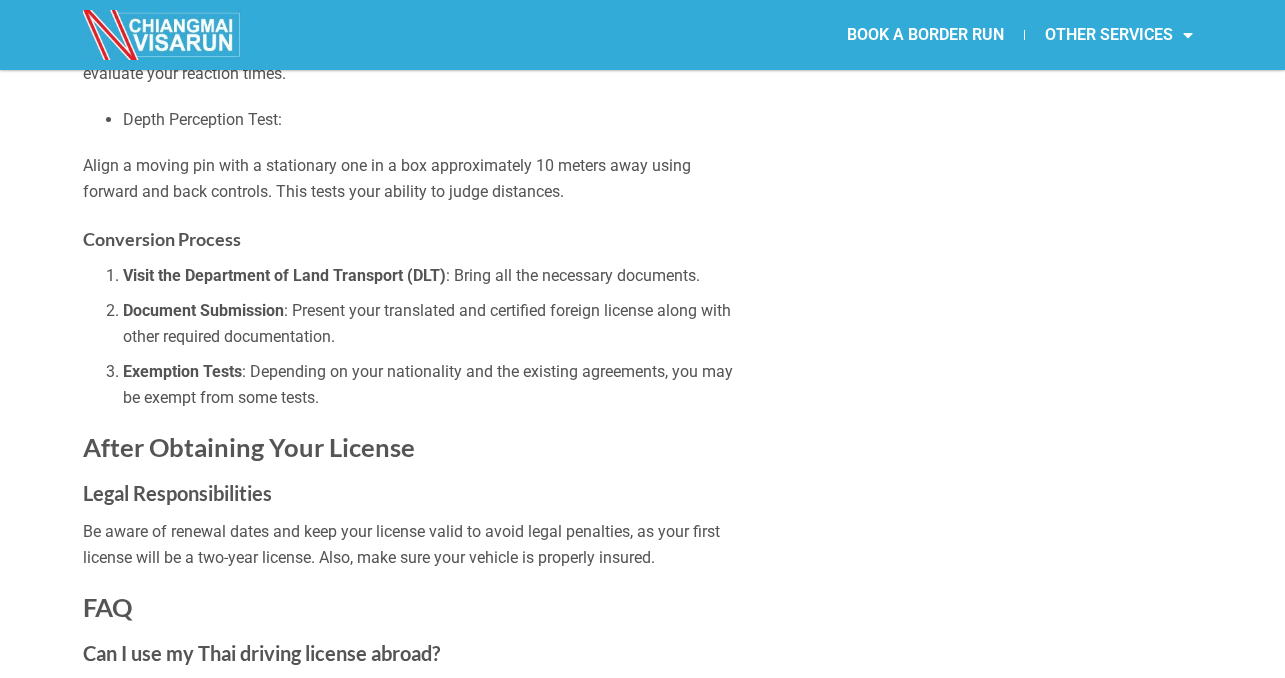 scroll, scrollTop: 2856, scrollLeft: 0, axis: vertical 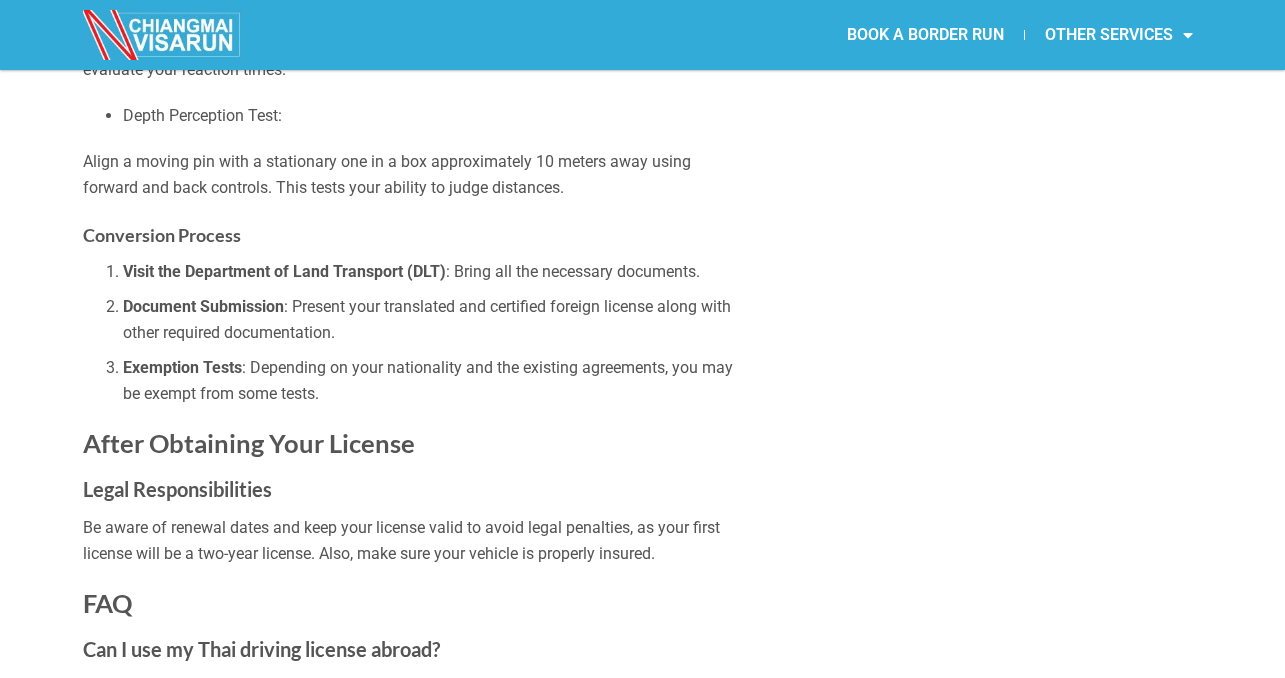 click on "GET A [DEMOGRAPHIC_DATA] DRIVER'S LICENSE IN [GEOGRAPHIC_DATA] IN [DATE]   Whether you’re already living in [GEOGRAPHIC_DATA] or moving here, obtaining a [DEMOGRAPHIC_DATA] driving license is a significant advantage. It not only facilitates easier travel across the country but also serves as a valid form of identification. This guide provides detailed information for [DEMOGRAPHIC_DATA] who need to apply for a new license or convert an existing international or foreign license into a Thai one. Understanding the driving licenses in [GEOGRAPHIC_DATA] Types of Licenses Temporary License : Valid for 2 years, for first-time holders. Permanent License : Valid for 5 years, can be obtained after holding a temporary license. Eligibility Criteria To apply, you must: Be at least [DEMOGRAPHIC_DATA]. Hold a valid non-tourist visa. Be physically and mentally fit (You will need to obtain a medical certificate). For First-Time License Holders Required Documents Passport with valid visa. Residence certificate or a work permit. Medical certificate (issued within the last month). ) Theory Test" at bounding box center (642, 867) 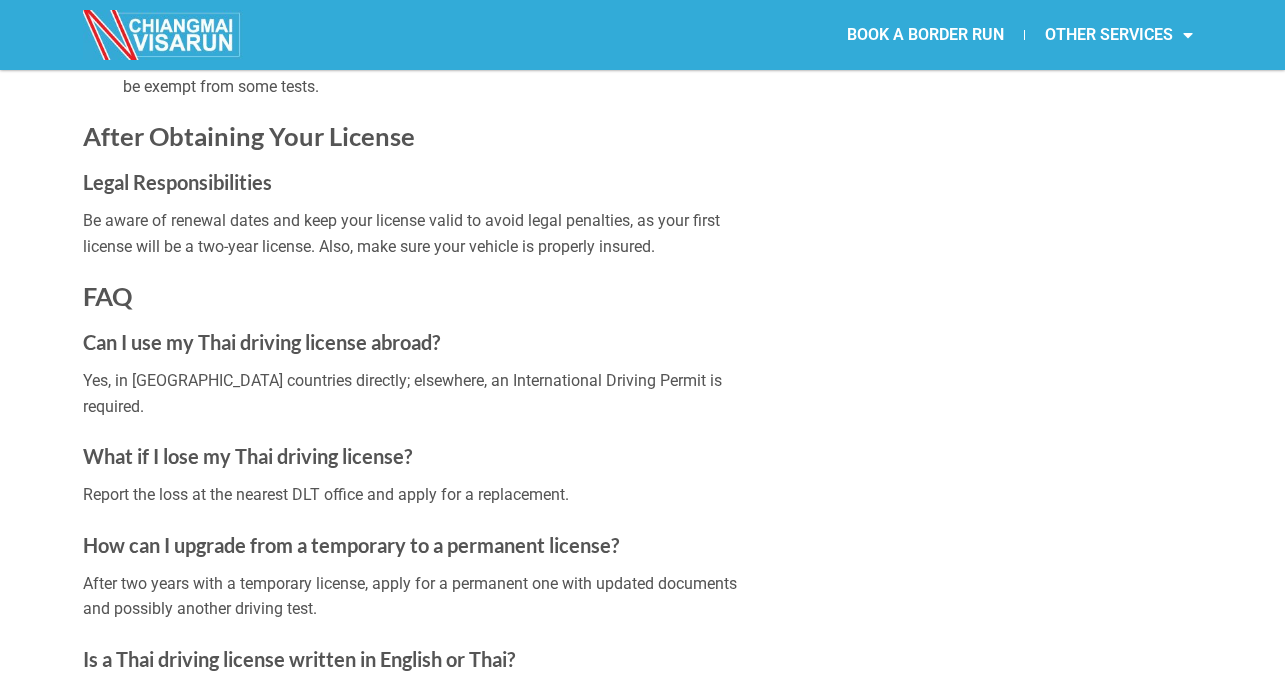 click on "GET A [DEMOGRAPHIC_DATA] DRIVER'S LICENSE IN [GEOGRAPHIC_DATA] IN [DATE]   Whether you’re already living in [GEOGRAPHIC_DATA] or moving here, obtaining a [DEMOGRAPHIC_DATA] driving license is a significant advantage. It not only facilitates easier travel across the country but also serves as a valid form of identification. This guide provides detailed information for [DEMOGRAPHIC_DATA] who need to apply for a new license or convert an existing international or foreign license into a Thai one. Understanding the driving licenses in [GEOGRAPHIC_DATA] Types of Licenses Temporary License : Valid for 2 years, for first-time holders. Permanent License : Valid for 5 years, can be obtained after holding a temporary license. Eligibility Criteria To apply, you must: Be at least [DEMOGRAPHIC_DATA]. Hold a valid non-tourist visa. Be physically and mentally fit (You will need to obtain a medical certificate). For First-Time License Holders Required Documents Passport with valid visa. Residence certificate or a work permit. Medical certificate (issued within the last month). ) Theory Test" at bounding box center [642, 560] 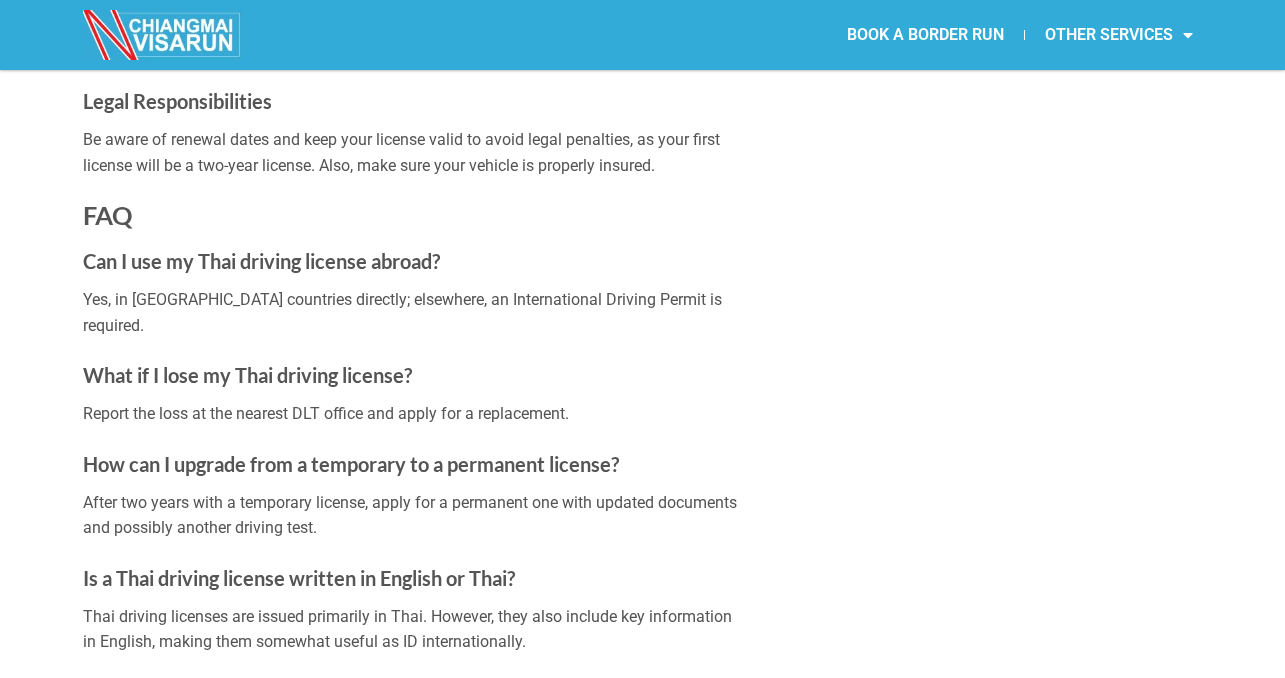 click on "GET A [DEMOGRAPHIC_DATA] DRIVER'S LICENSE IN [GEOGRAPHIC_DATA] IN [DATE]   Whether you’re already living in [GEOGRAPHIC_DATA] or moving here, obtaining a [DEMOGRAPHIC_DATA] driving license is a significant advantage. It not only facilitates easier travel across the country but also serves as a valid form of identification. This guide provides detailed information for [DEMOGRAPHIC_DATA] who need to apply for a new license or convert an existing international or foreign license into a Thai one. Understanding the driving licenses in [GEOGRAPHIC_DATA] Types of Licenses Temporary License : Valid for 2 years, for first-time holders. Permanent License : Valid for 5 years, can be obtained after holding a temporary license. Eligibility Criteria To apply, you must: Be at least [DEMOGRAPHIC_DATA]. Hold a valid non-tourist visa. Be physically and mentally fit (You will need to obtain a medical certificate). For First-Time License Holders Required Documents Passport with valid visa. Residence certificate or a work permit. Medical certificate (issued within the last month). ) Theory Test" at bounding box center [642, 479] 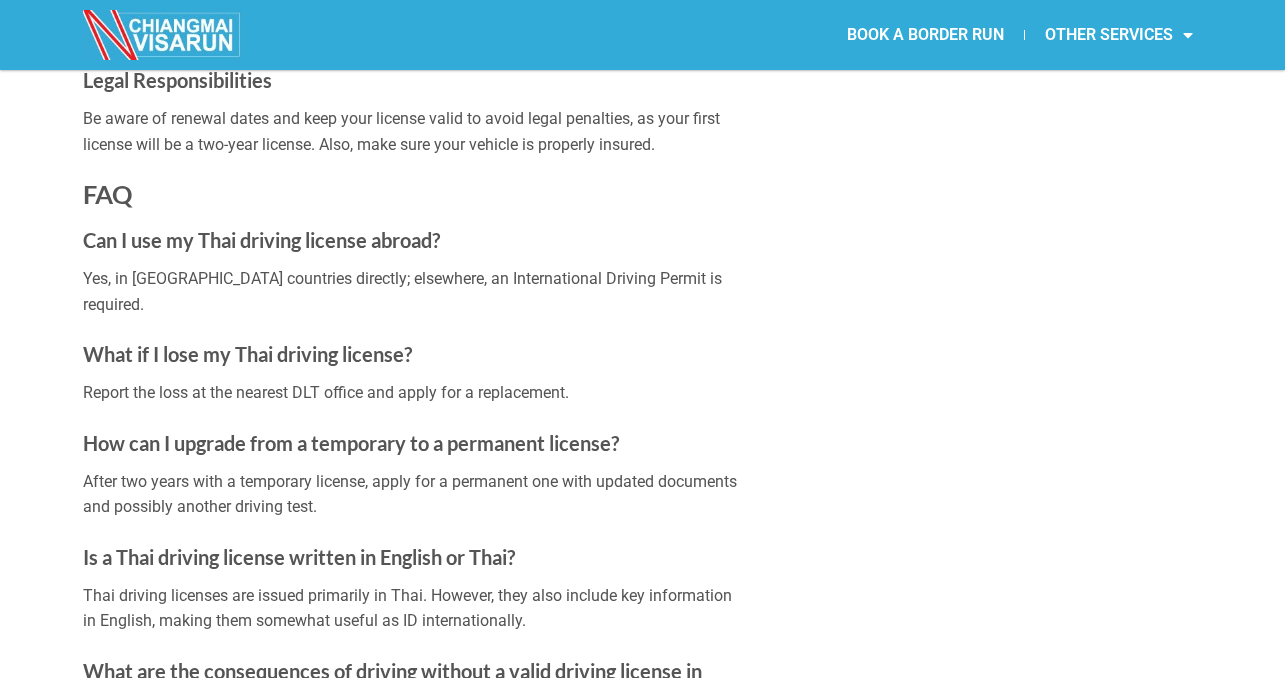 click on "GET A [DEMOGRAPHIC_DATA] DRIVER'S LICENSE IN [GEOGRAPHIC_DATA] IN [DATE]   Whether you’re already living in [GEOGRAPHIC_DATA] or moving here, obtaining a [DEMOGRAPHIC_DATA] driving license is a significant advantage. It not only facilitates easier travel across the country but also serves as a valid form of identification. This guide provides detailed information for [DEMOGRAPHIC_DATA] who need to apply for a new license or convert an existing international or foreign license into a Thai one. Understanding the driving licenses in [GEOGRAPHIC_DATA] Types of Licenses Temporary License : Valid for 2 years, for first-time holders. Permanent License : Valid for 5 years, can be obtained after holding a temporary license. Eligibility Criteria To apply, you must: Be at least [DEMOGRAPHIC_DATA]. Hold a valid non-tourist visa. Be physically and mentally fit (You will need to obtain a medical certificate). For First-Time License Holders Required Documents Passport with valid visa. Residence certificate or a work permit. Medical certificate (issued within the last month). ) Theory Test" at bounding box center [642, 458] 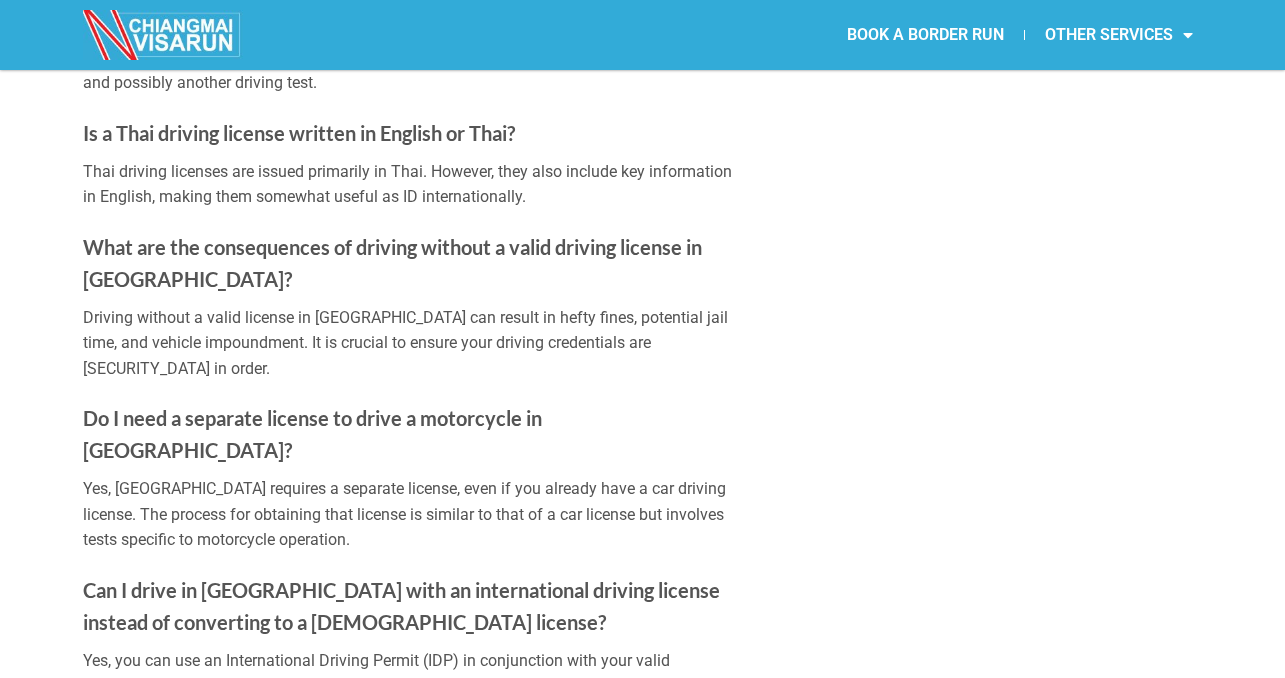 scroll, scrollTop: 3694, scrollLeft: 0, axis: vertical 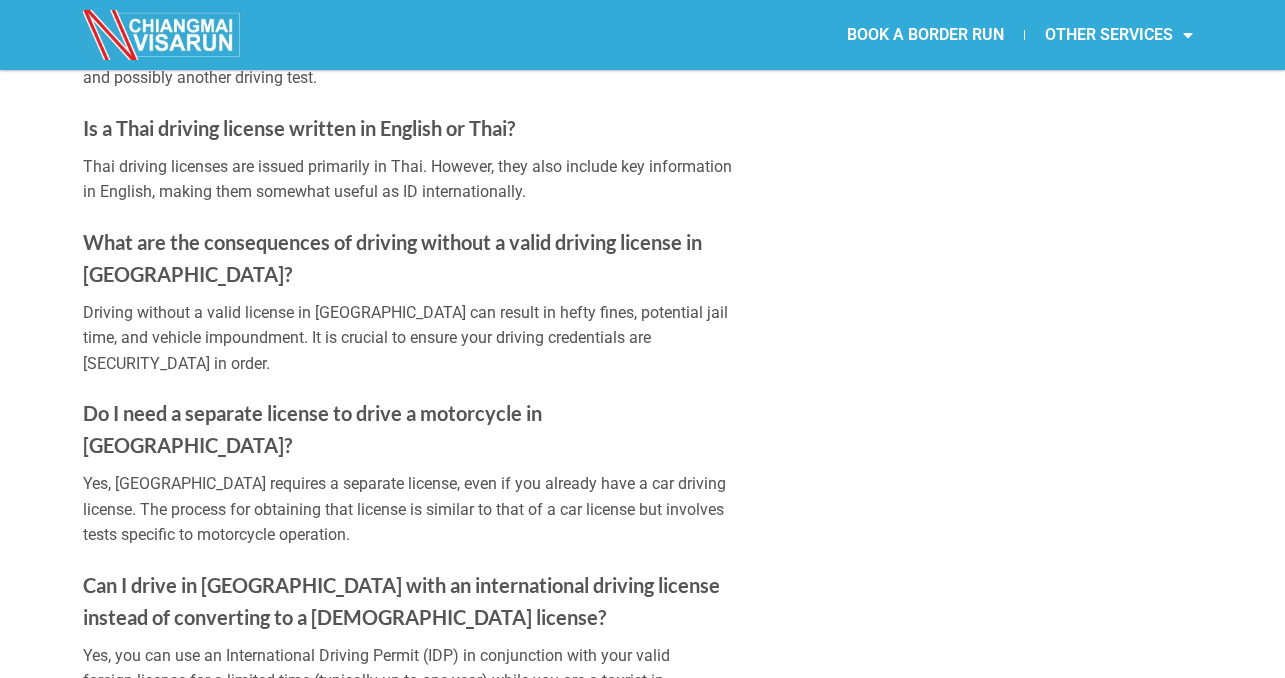 click on "GET A [DEMOGRAPHIC_DATA] DRIVER'S LICENSE IN [GEOGRAPHIC_DATA] IN [DATE]   Whether you’re already living in [GEOGRAPHIC_DATA] or moving here, obtaining a [DEMOGRAPHIC_DATA] driving license is a significant advantage. It not only facilitates easier travel across the country but also serves as a valid form of identification. This guide provides detailed information for [DEMOGRAPHIC_DATA] who need to apply for a new license or convert an existing international or foreign license into a Thai one. Understanding the driving licenses in [GEOGRAPHIC_DATA] Types of Licenses Temporary License : Valid for 2 years, for first-time holders. Permanent License : Valid for 5 years, can be obtained after holding a temporary license. Eligibility Criteria To apply, you must: Be at least [DEMOGRAPHIC_DATA]. Hold a valid non-tourist visa. Be physically and mentally fit (You will need to obtain a medical certificate). For First-Time License Holders Required Documents Passport with valid visa. Residence certificate or a work permit. Medical certificate (issued within the last month). ) Theory Test" at bounding box center [642, 29] 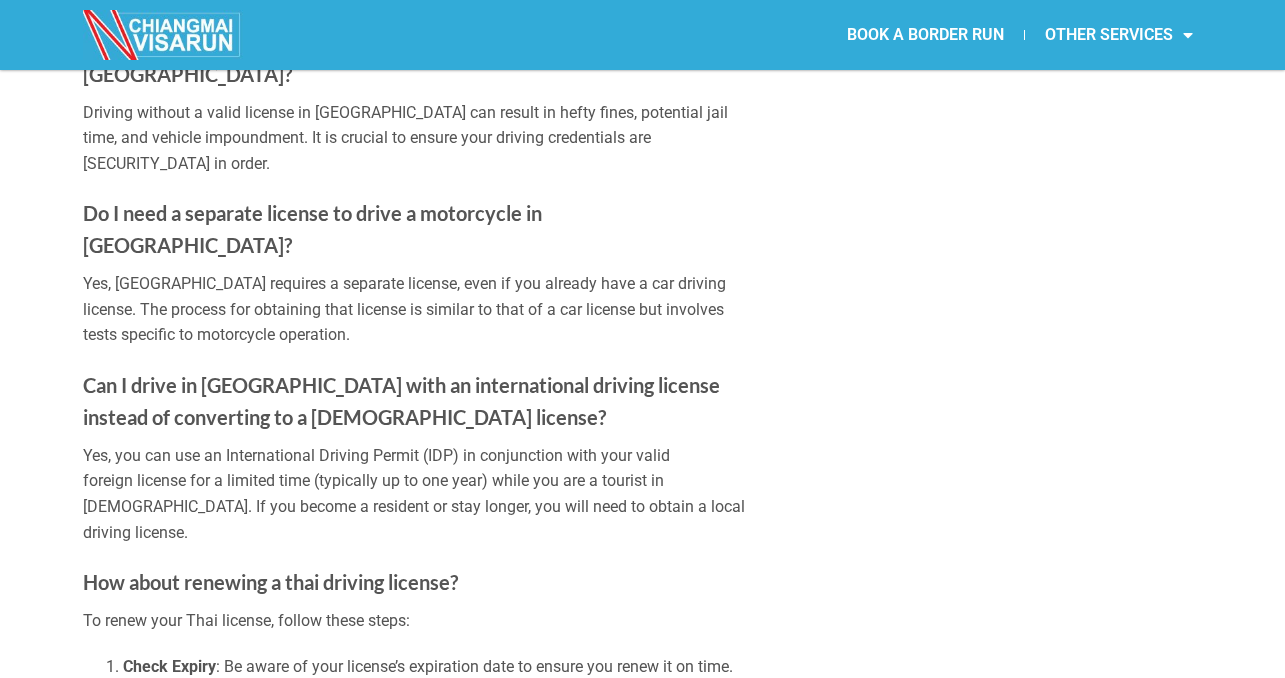 scroll, scrollTop: 3900, scrollLeft: 0, axis: vertical 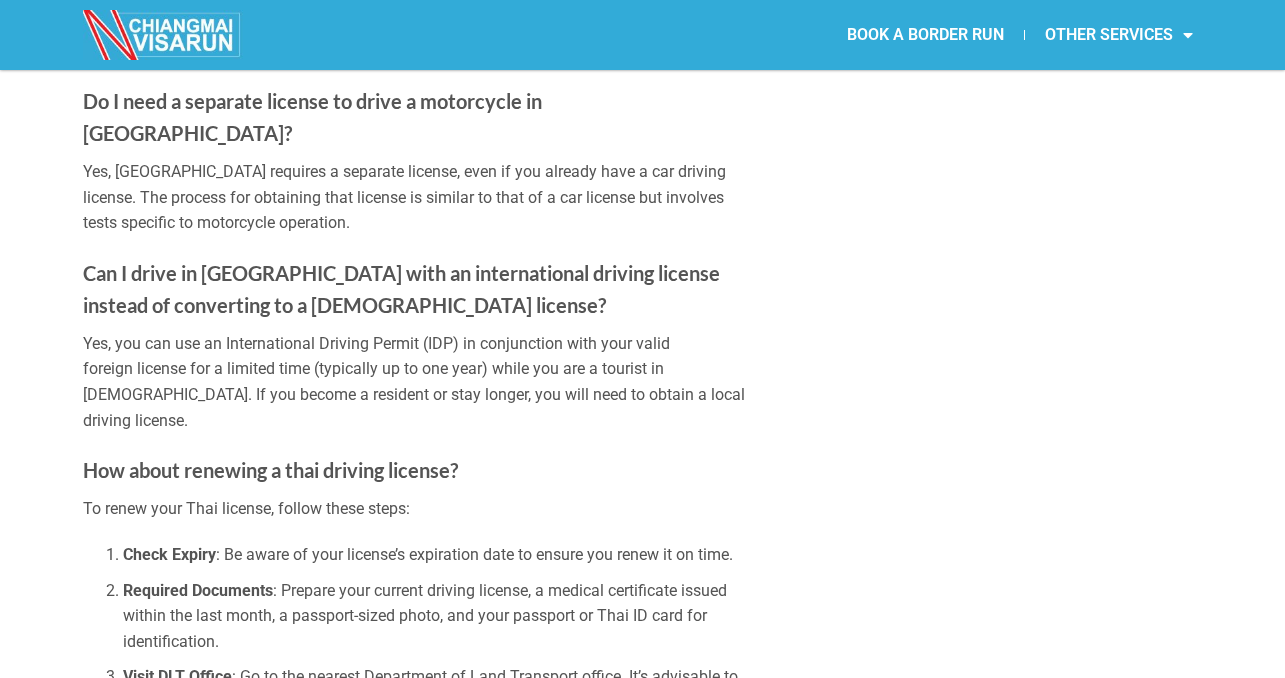click on "GET A [DEMOGRAPHIC_DATA] DRIVER'S LICENSE IN [GEOGRAPHIC_DATA] IN [DATE]   Whether you’re already living in [GEOGRAPHIC_DATA] or moving here, obtaining a [DEMOGRAPHIC_DATA] driving license is a significant advantage. It not only facilitates easier travel across the country but also serves as a valid form of identification. This guide provides detailed information for [DEMOGRAPHIC_DATA] who need to apply for a new license or convert an existing international or foreign license into a Thai one. Understanding the driving licenses in [GEOGRAPHIC_DATA] Types of Licenses Temporary License : Valid for 2 years, for first-time holders. Permanent License : Valid for 5 years, can be obtained after holding a temporary license. Eligibility Criteria To apply, you must: Be at least [DEMOGRAPHIC_DATA]. Hold a valid non-tourist visa. Be physically and mentally fit (You will need to obtain a medical certificate). For First-Time License Holders Required Documents Passport with valid visa. Residence certificate or a work permit. Medical certificate (issued within the last month). ) Theory Test" at bounding box center [642, -283] 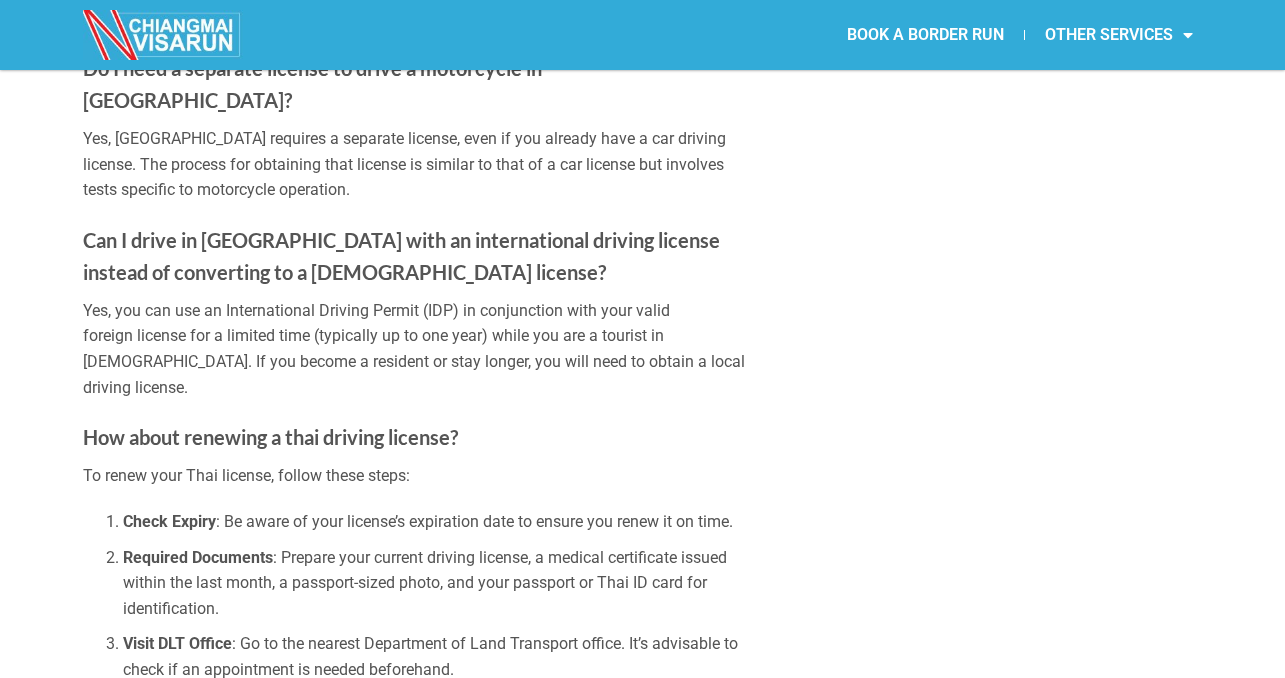 scroll, scrollTop: 4041, scrollLeft: 0, axis: vertical 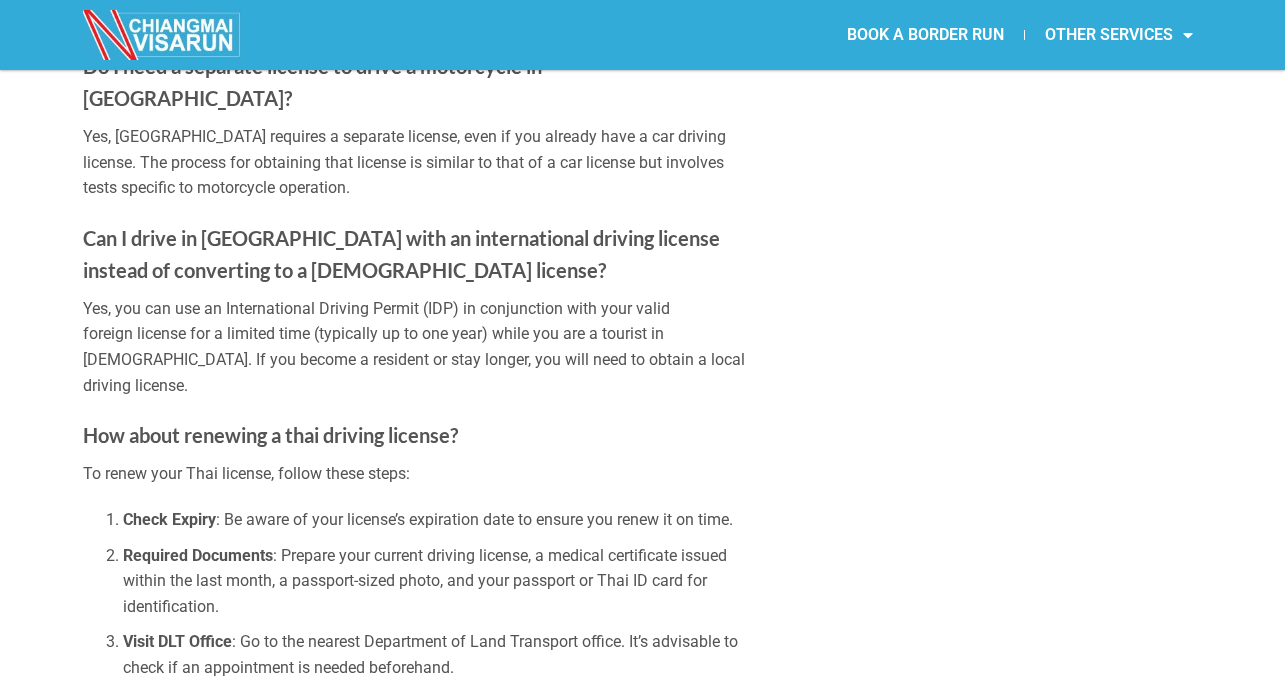 click on "GET A [DEMOGRAPHIC_DATA] DRIVER'S LICENSE IN [GEOGRAPHIC_DATA] IN [DATE]   Whether you’re already living in [GEOGRAPHIC_DATA] or moving here, obtaining a [DEMOGRAPHIC_DATA] driving license is a significant advantage. It not only facilitates easier travel across the country but also serves as a valid form of identification. This guide provides detailed information for [DEMOGRAPHIC_DATA] who need to apply for a new license or convert an existing international or foreign license into a Thai one. Understanding the driving licenses in [GEOGRAPHIC_DATA] Types of Licenses Temporary License : Valid for 2 years, for first-time holders. Permanent License : Valid for 5 years, can be obtained after holding a temporary license. Eligibility Criteria To apply, you must: Be at least [DEMOGRAPHIC_DATA]. Hold a valid non-tourist visa. Be physically and mentally fit (You will need to obtain a medical certificate). For First-Time License Holders Required Documents Passport with valid visa. Residence certificate or a work permit. Medical certificate (issued within the last month). ) Theory Test" at bounding box center [642, -318] 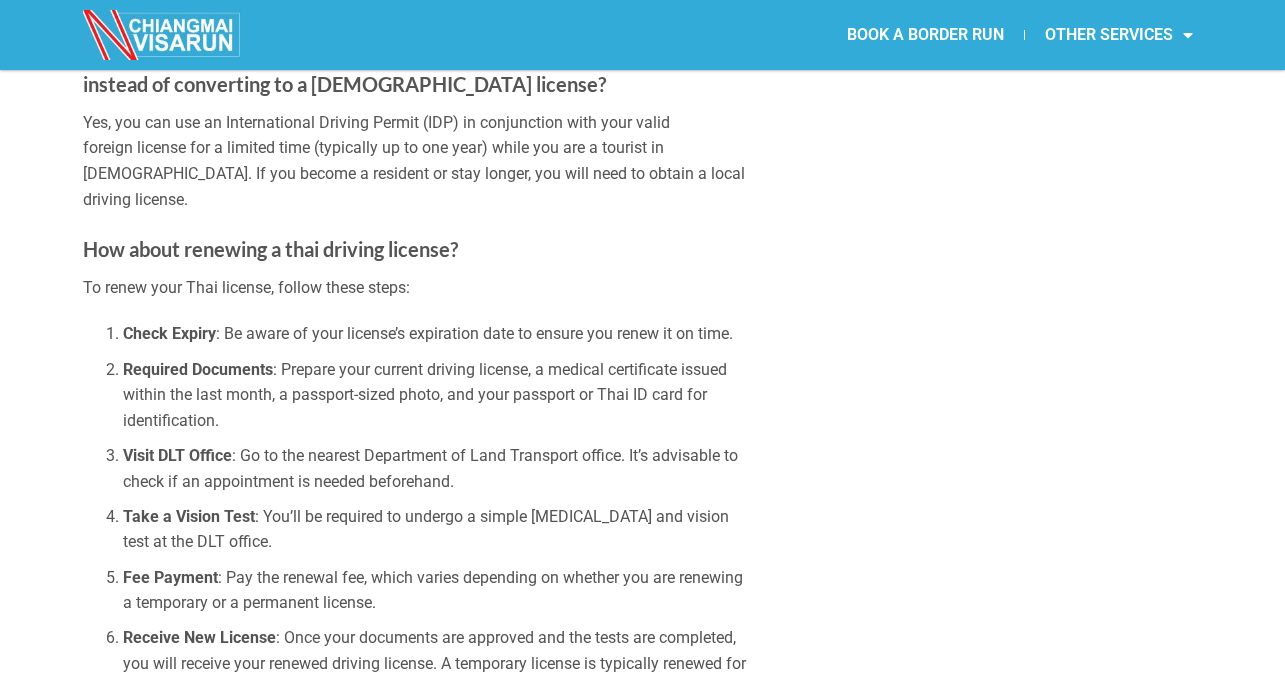 click on "GET A [DEMOGRAPHIC_DATA] DRIVER'S LICENSE IN [GEOGRAPHIC_DATA] IN [DATE]   Whether you’re already living in [GEOGRAPHIC_DATA] or moving here, obtaining a [DEMOGRAPHIC_DATA] driving license is a significant advantage. It not only facilitates easier travel across the country but also serves as a valid form of identification. This guide provides detailed information for [DEMOGRAPHIC_DATA] who need to apply for a new license or convert an existing international or foreign license into a Thai one. Understanding the driving licenses in [GEOGRAPHIC_DATA] Types of Licenses Temporary License : Valid for 2 years, for first-time holders. Permanent License : Valid for 5 years, can be obtained after holding a temporary license. Eligibility Criteria To apply, you must: Be at least [DEMOGRAPHIC_DATA]. Hold a valid non-tourist visa. Be physically and mentally fit (You will need to obtain a medical certificate). For First-Time License Holders Required Documents Passport with valid visa. Residence certificate or a work permit. Medical certificate (issued within the last month). ) Theory Test" at bounding box center (642, -504) 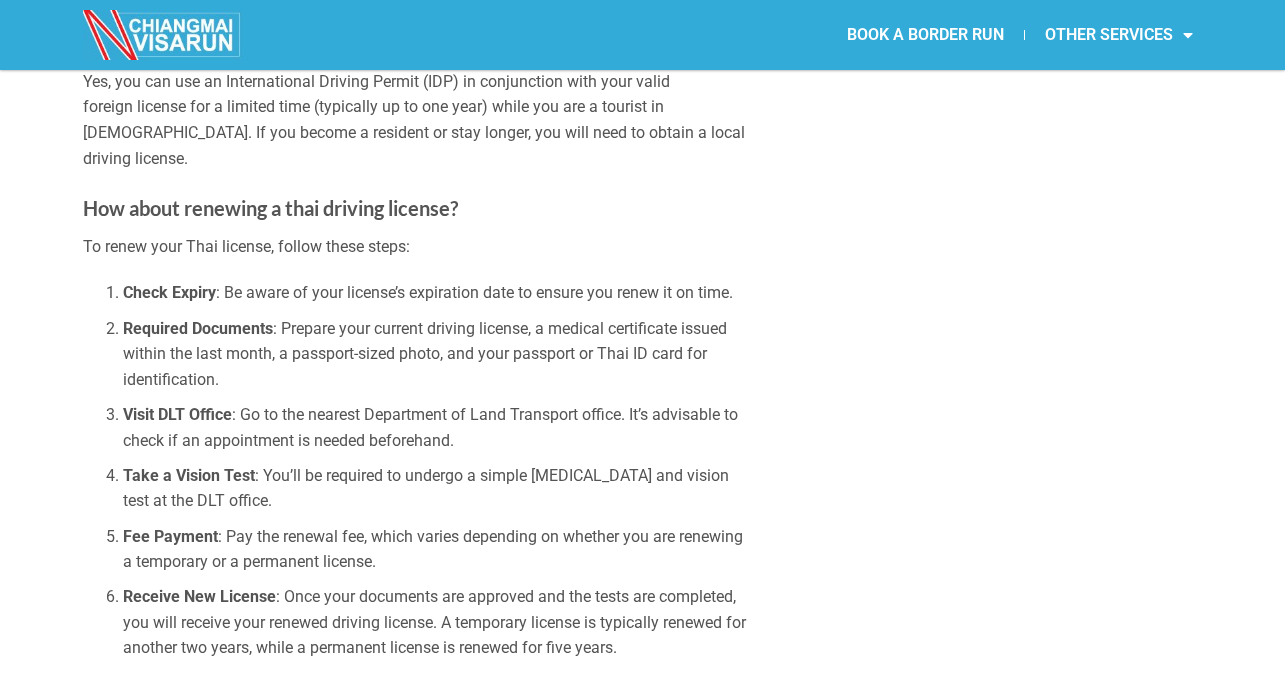 scroll, scrollTop: 4291, scrollLeft: 0, axis: vertical 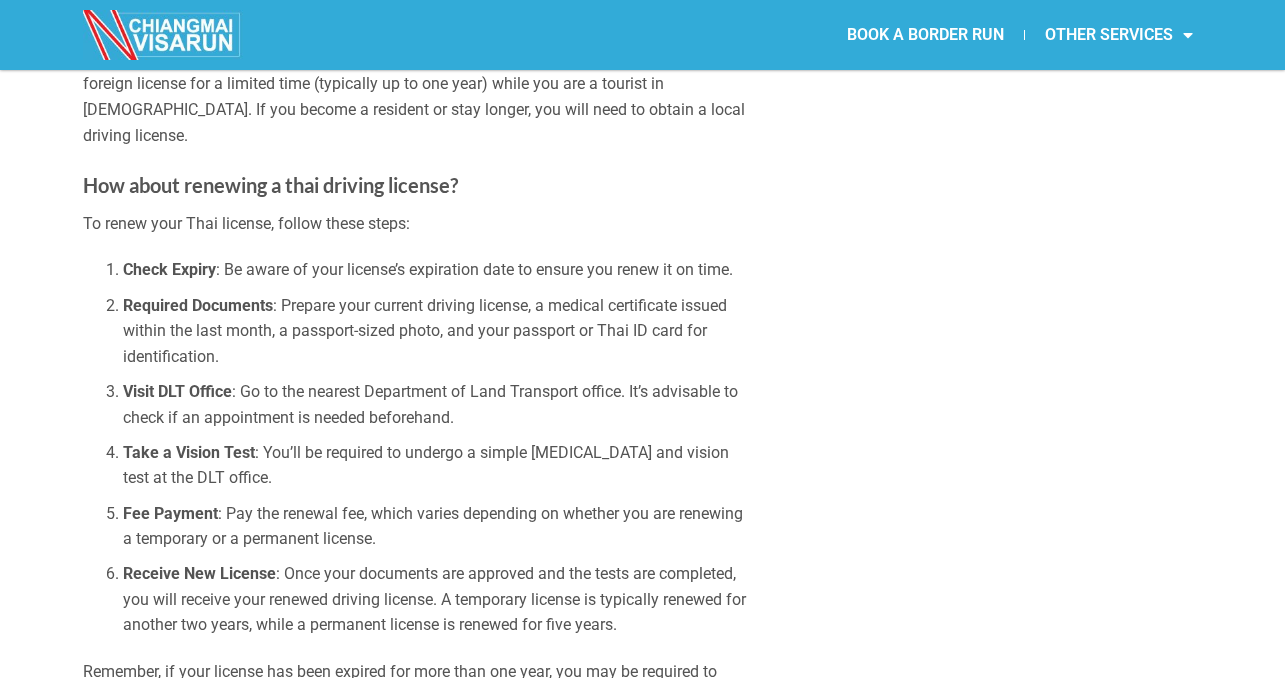 click on "GET A [DEMOGRAPHIC_DATA] DRIVER'S LICENSE IN [GEOGRAPHIC_DATA] IN [DATE]   Whether you’re already living in [GEOGRAPHIC_DATA] or moving here, obtaining a [DEMOGRAPHIC_DATA] driving license is a significant advantage. It not only facilitates easier travel across the country but also serves as a valid form of identification. This guide provides detailed information for [DEMOGRAPHIC_DATA] who need to apply for a new license or convert an existing international or foreign license into a Thai one. Understanding the driving licenses in [GEOGRAPHIC_DATA] Types of Licenses Temporary License : Valid for 2 years, for first-time holders. Permanent License : Valid for 5 years, can be obtained after holding a temporary license. Eligibility Criteria To apply, you must: Be at least [DEMOGRAPHIC_DATA]. Hold a valid non-tourist visa. Be physically and mentally fit (You will need to obtain a medical certificate). For First-Time License Holders Required Documents Passport with valid visa. Residence certificate or a work permit. Medical certificate (issued within the last month). ) Theory Test" at bounding box center [642, -568] 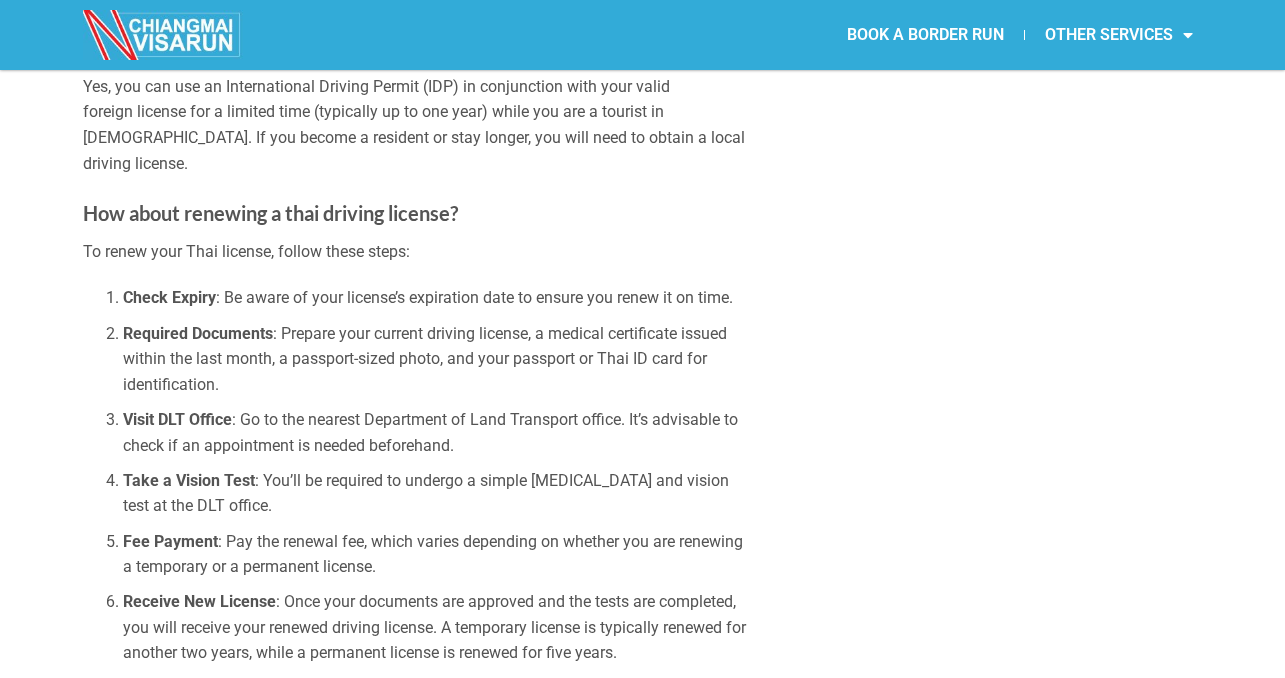 scroll, scrollTop: 4258, scrollLeft: 0, axis: vertical 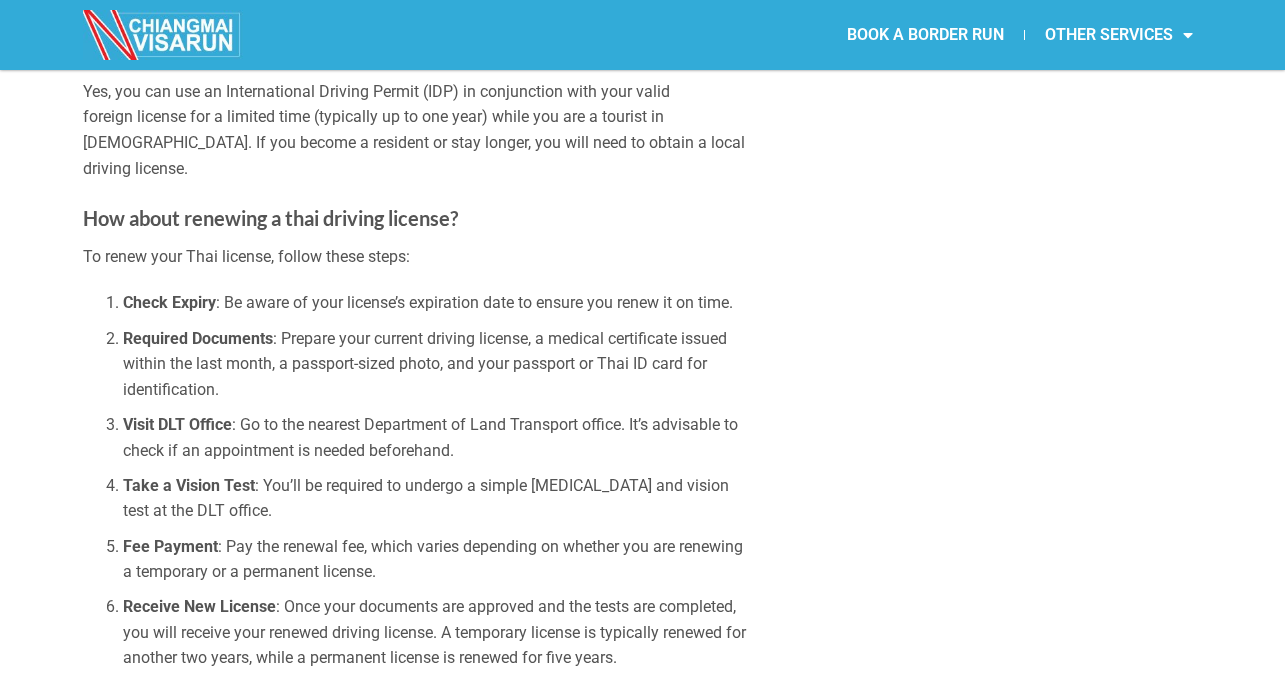 click on "GET A [DEMOGRAPHIC_DATA] DRIVER'S LICENSE IN [GEOGRAPHIC_DATA] IN [DATE]   Whether you’re already living in [GEOGRAPHIC_DATA] or moving here, obtaining a [DEMOGRAPHIC_DATA] driving license is a significant advantage. It not only facilitates easier travel across the country but also serves as a valid form of identification. This guide provides detailed information for [DEMOGRAPHIC_DATA] who need to apply for a new license or convert an existing international or foreign license into a Thai one. Understanding the driving licenses in [GEOGRAPHIC_DATA] Types of Licenses Temporary License : Valid for 2 years, for first-time holders. Permanent License : Valid for 5 years, can be obtained after holding a temporary license. Eligibility Criteria To apply, you must: Be at least [DEMOGRAPHIC_DATA]. Hold a valid non-tourist visa. Be physically and mentally fit (You will need to obtain a medical certificate). For First-Time License Holders Required Documents Passport with valid visa. Residence certificate or a work permit. Medical certificate (issued within the last month). ) Theory Test" at bounding box center [642, -535] 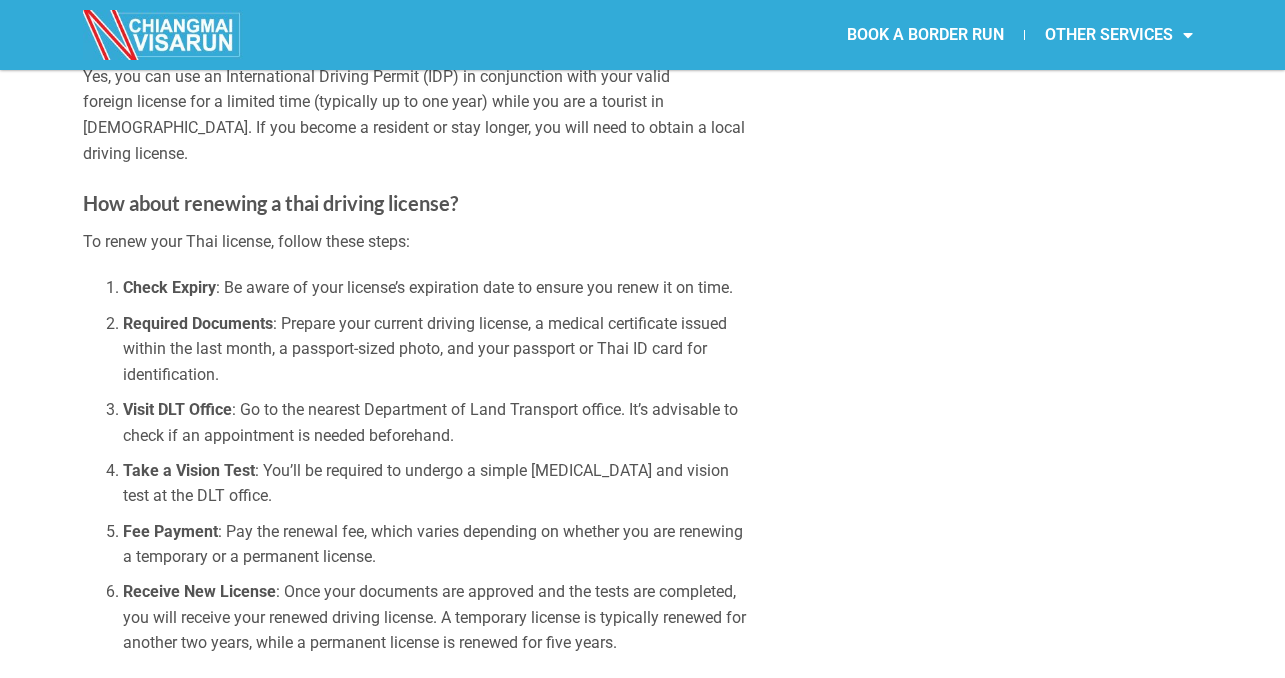 scroll, scrollTop: 4275, scrollLeft: 0, axis: vertical 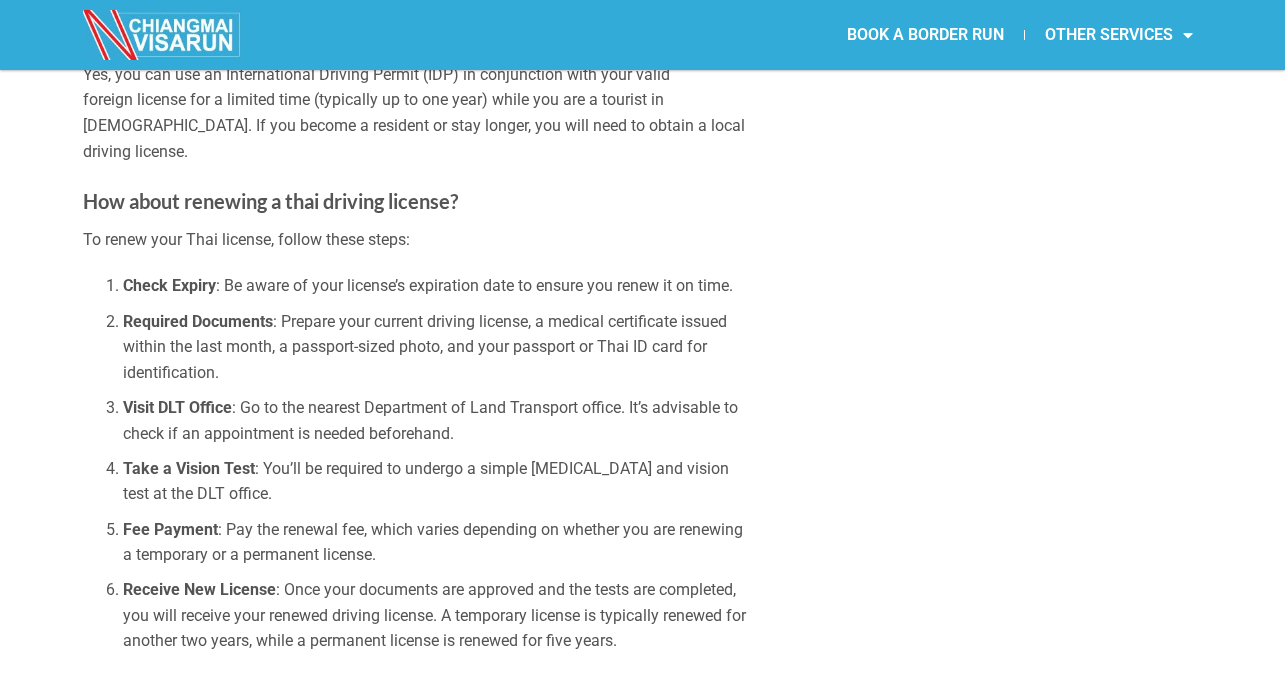 click on "GET A [DEMOGRAPHIC_DATA] DRIVER'S LICENSE IN [GEOGRAPHIC_DATA] IN [DATE]   Whether you’re already living in [GEOGRAPHIC_DATA] or moving here, obtaining a [DEMOGRAPHIC_DATA] driving license is a significant advantage. It not only facilitates easier travel across the country but also serves as a valid form of identification. This guide provides detailed information for [DEMOGRAPHIC_DATA] who need to apply for a new license or convert an existing international or foreign license into a Thai one. Understanding the driving licenses in [GEOGRAPHIC_DATA] Types of Licenses Temporary License : Valid for 2 years, for first-time holders. Permanent License : Valid for 5 years, can be obtained after holding a temporary license. Eligibility Criteria To apply, you must: Be at least [DEMOGRAPHIC_DATA]. Hold a valid non-tourist visa. Be physically and mentally fit (You will need to obtain a medical certificate). For First-Time License Holders Required Documents Passport with valid visa. Residence certificate or a work permit. Medical certificate (issued within the last month). ) Theory Test" at bounding box center [642, -552] 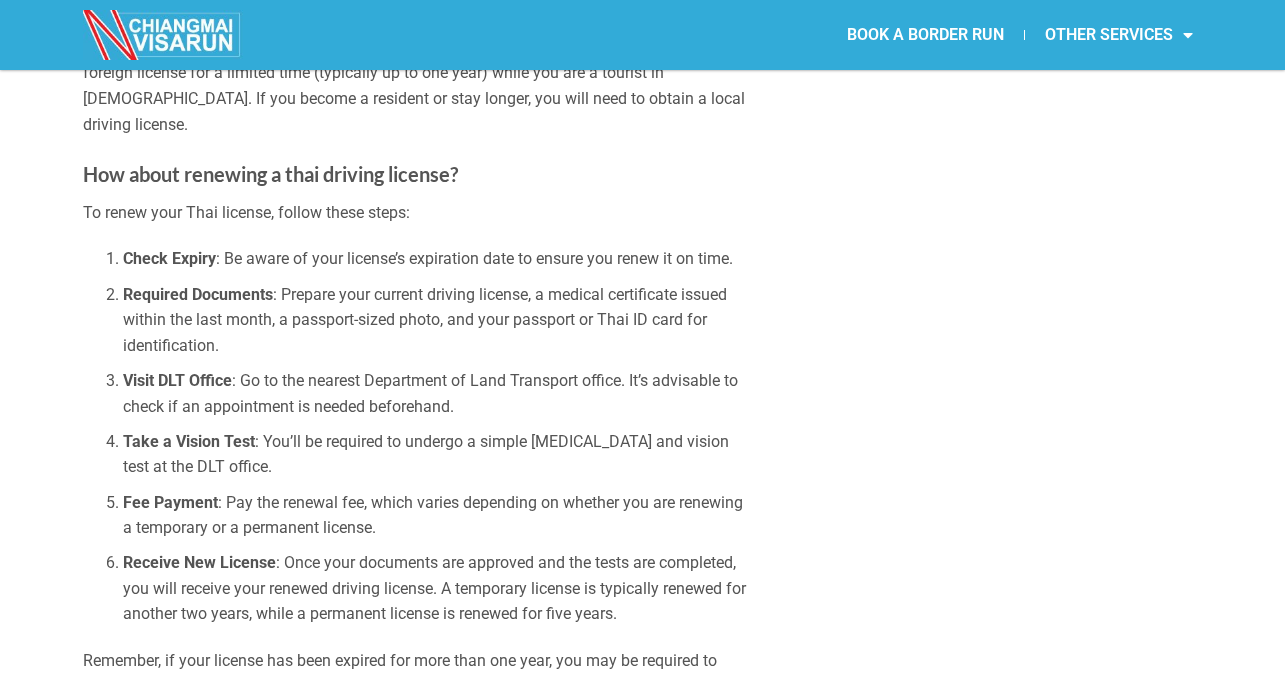 scroll, scrollTop: 4305, scrollLeft: 0, axis: vertical 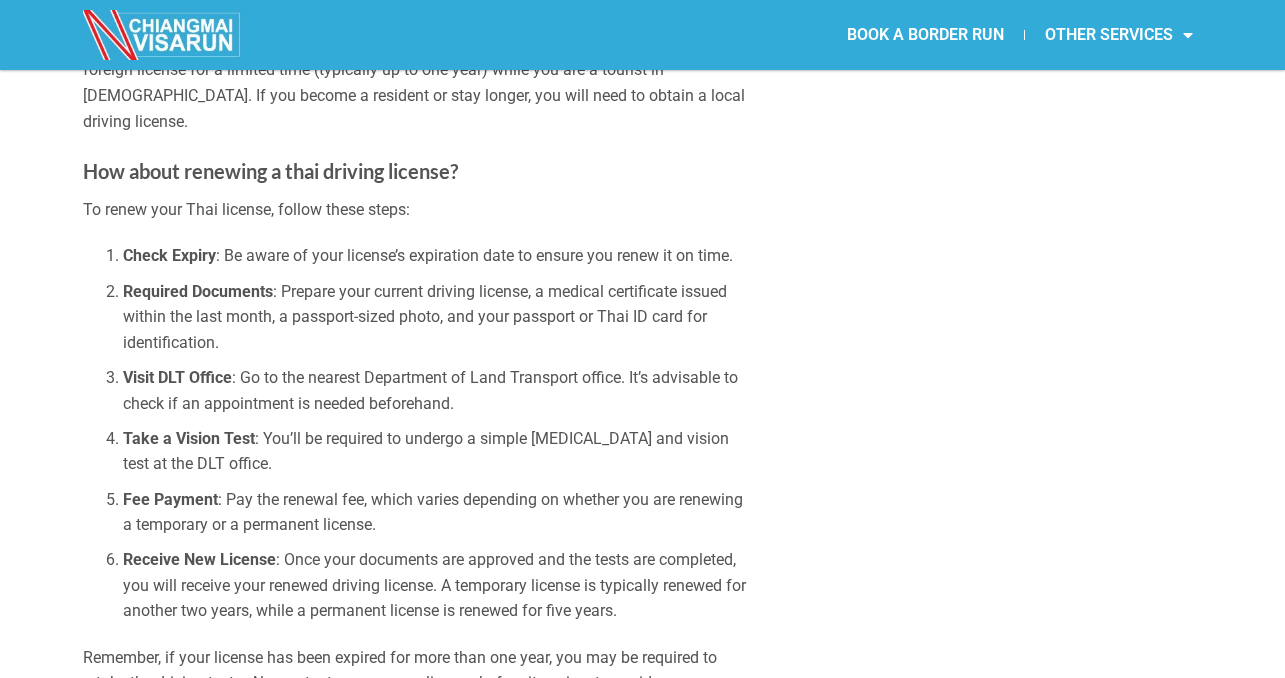 click on "GET A [DEMOGRAPHIC_DATA] DRIVER'S LICENSE IN [GEOGRAPHIC_DATA] IN [DATE]   Whether you’re already living in [GEOGRAPHIC_DATA] or moving here, obtaining a [DEMOGRAPHIC_DATA] driving license is a significant advantage. It not only facilitates easier travel across the country but also serves as a valid form of identification. This guide provides detailed information for [DEMOGRAPHIC_DATA] who need to apply for a new license or convert an existing international or foreign license into a Thai one. Understanding the driving licenses in [GEOGRAPHIC_DATA] Types of Licenses Temporary License : Valid for 2 years, for first-time holders. Permanent License : Valid for 5 years, can be obtained after holding a temporary license. Eligibility Criteria To apply, you must: Be at least [DEMOGRAPHIC_DATA]. Hold a valid non-tourist visa. Be physically and mentally fit (You will need to obtain a medical certificate). For First-Time License Holders Required Documents Passport with valid visa. Residence certificate or a work permit. Medical certificate (issued within the last month). ) Theory Test" at bounding box center (642, -582) 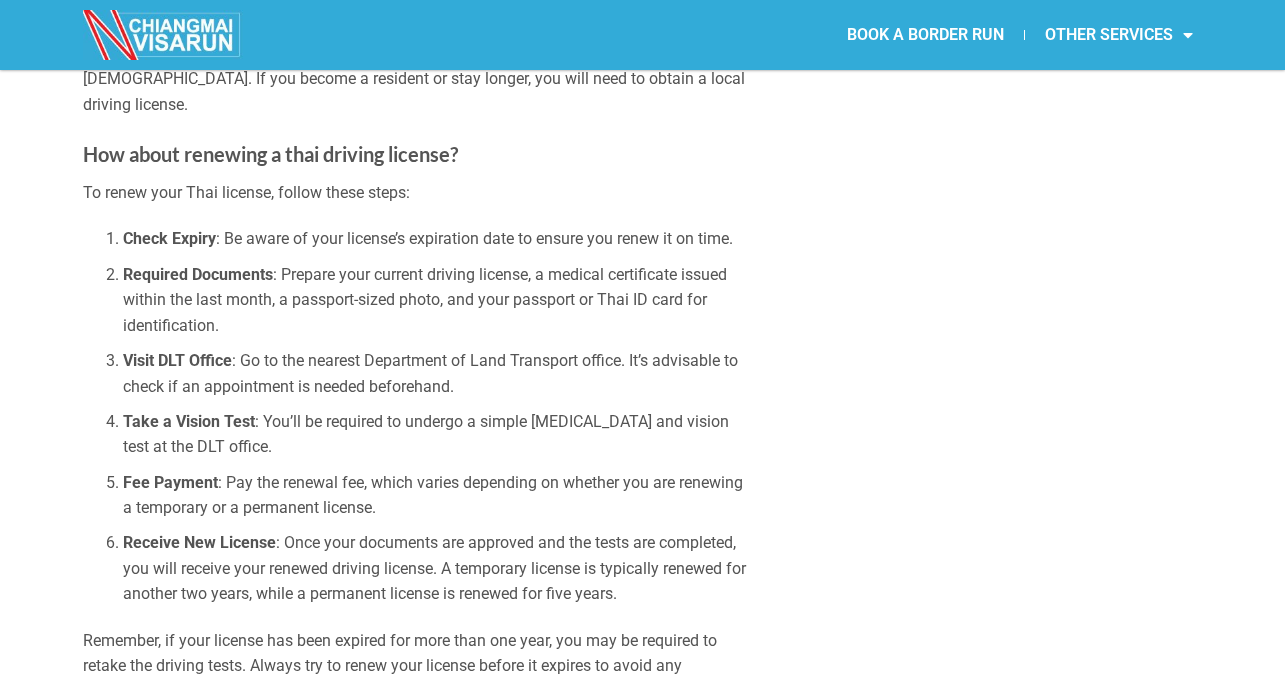 click on "GET A [DEMOGRAPHIC_DATA] DRIVER'S LICENSE IN [GEOGRAPHIC_DATA] IN [DATE]   Whether you’re already living in [GEOGRAPHIC_DATA] or moving here, obtaining a [DEMOGRAPHIC_DATA] driving license is a significant advantage. It not only facilitates easier travel across the country but also serves as a valid form of identification. This guide provides detailed information for [DEMOGRAPHIC_DATA] who need to apply for a new license or convert an existing international or foreign license into a Thai one. Understanding the driving licenses in [GEOGRAPHIC_DATA] Types of Licenses Temporary License : Valid for 2 years, for first-time holders. Permanent License : Valid for 5 years, can be obtained after holding a temporary license. Eligibility Criteria To apply, you must: Be at least [DEMOGRAPHIC_DATA]. Hold a valid non-tourist visa. Be physically and mentally fit (You will need to obtain a medical certificate). For First-Time License Holders Required Documents Passport with valid visa. Residence certificate or a work permit. Medical certificate (issued within the last month). ) Theory Test" at bounding box center (642, -599) 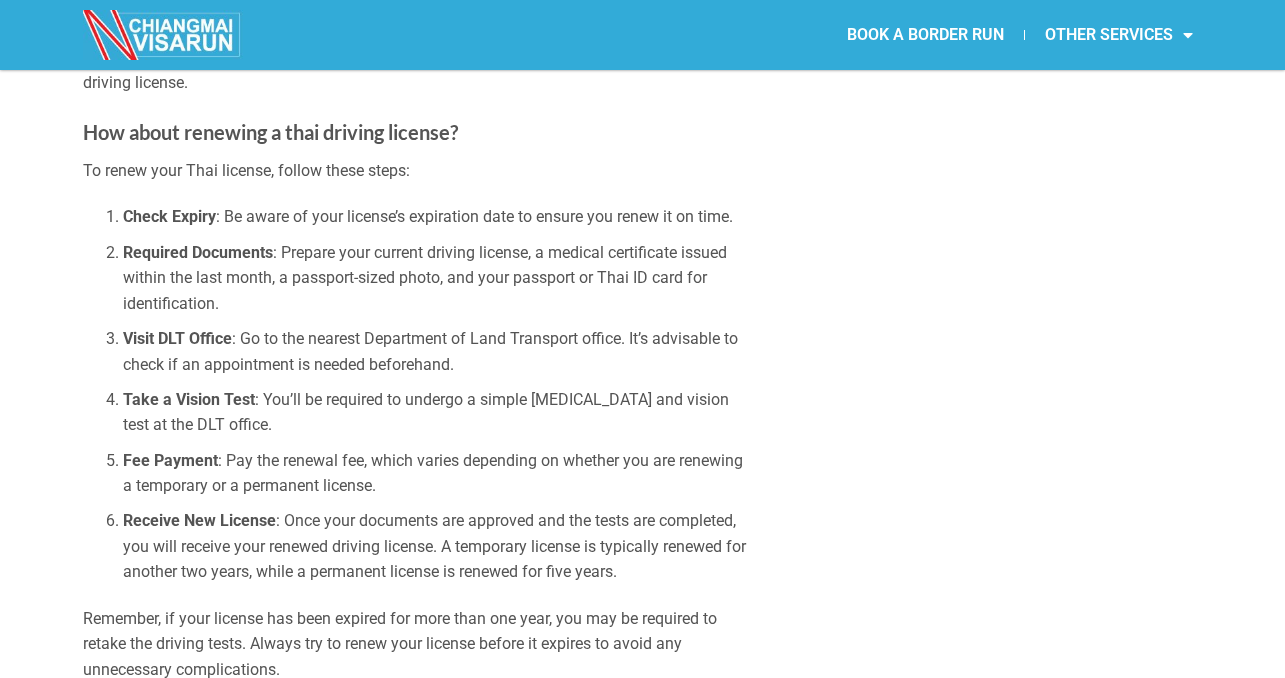 scroll, scrollTop: 4346, scrollLeft: 0, axis: vertical 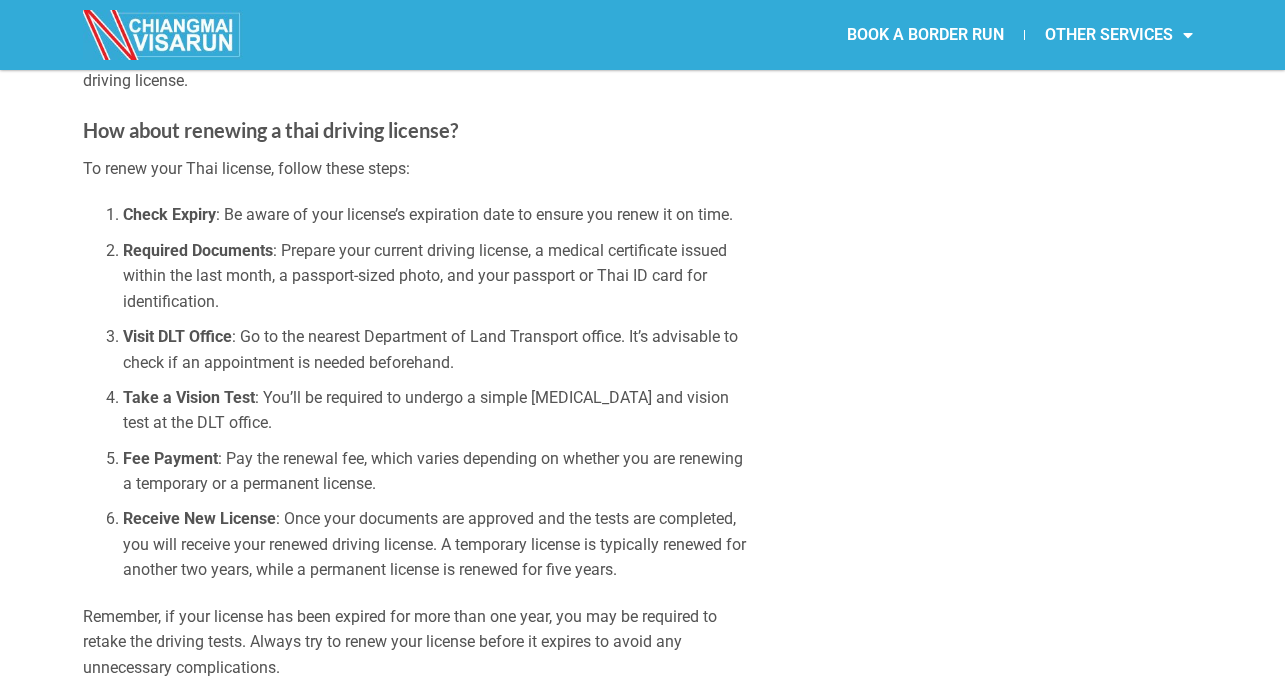 click on "GET A [DEMOGRAPHIC_DATA] DRIVER'S LICENSE IN [GEOGRAPHIC_DATA] IN [DATE]   Whether you’re already living in [GEOGRAPHIC_DATA] or moving here, obtaining a [DEMOGRAPHIC_DATA] driving license is a significant advantage. It not only facilitates easier travel across the country but also serves as a valid form of identification. This guide provides detailed information for [DEMOGRAPHIC_DATA] who need to apply for a new license or convert an existing international or foreign license into a Thai one. Understanding the driving licenses in [GEOGRAPHIC_DATA] Types of Licenses Temporary License : Valid for 2 years, for first-time holders. Permanent License : Valid for 5 years, can be obtained after holding a temporary license. Eligibility Criteria To apply, you must: Be at least [DEMOGRAPHIC_DATA]. Hold a valid non-tourist visa. Be physically and mentally fit (You will need to obtain a medical certificate). For First-Time License Holders Required Documents Passport with valid visa. Residence certificate or a work permit. Medical certificate (issued within the last month). ) Theory Test" at bounding box center [642, -623] 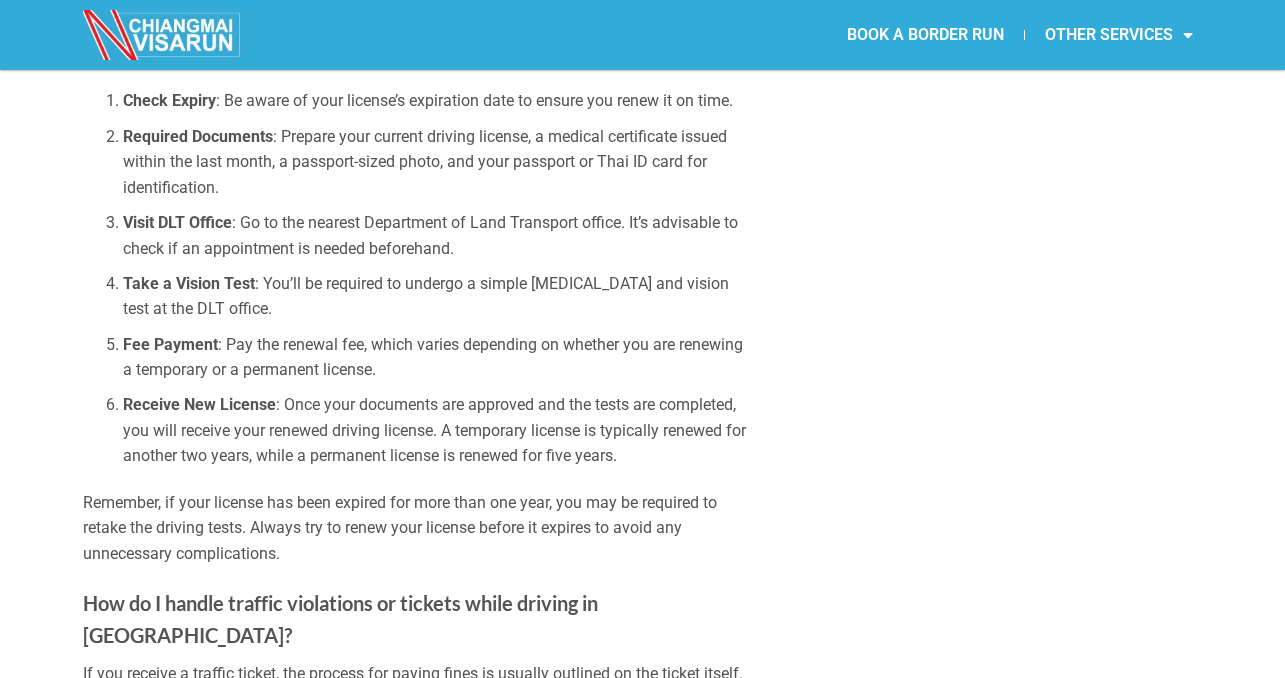 click on "GET A [DEMOGRAPHIC_DATA] DRIVER'S LICENSE IN [GEOGRAPHIC_DATA] IN [DATE]   Whether you’re already living in [GEOGRAPHIC_DATA] or moving here, obtaining a [DEMOGRAPHIC_DATA] driving license is a significant advantage. It not only facilitates easier travel across the country but also serves as a valid form of identification. This guide provides detailed information for [DEMOGRAPHIC_DATA] who need to apply for a new license or convert an existing international or foreign license into a Thai one. Understanding the driving licenses in [GEOGRAPHIC_DATA] Types of Licenses Temporary License : Valid for 2 years, for first-time holders. Permanent License : Valid for 5 years, can be obtained after holding a temporary license. Eligibility Criteria To apply, you must: Be at least [DEMOGRAPHIC_DATA]. Hold a valid non-tourist visa. Be physically and mentally fit (You will need to obtain a medical certificate). For First-Time License Holders Required Documents Passport with valid visa. Residence certificate or a work permit. Medical certificate (issued within the last month). ) Theory Test" at bounding box center (642, -737) 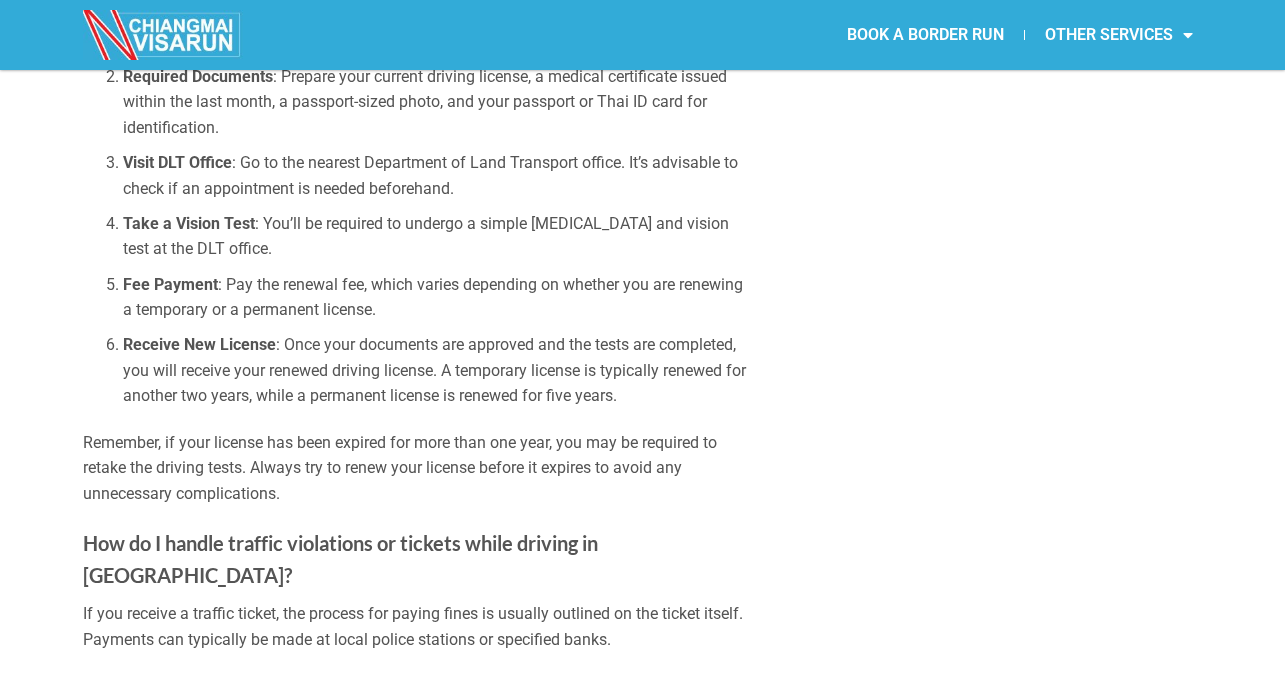 scroll, scrollTop: 4524, scrollLeft: 0, axis: vertical 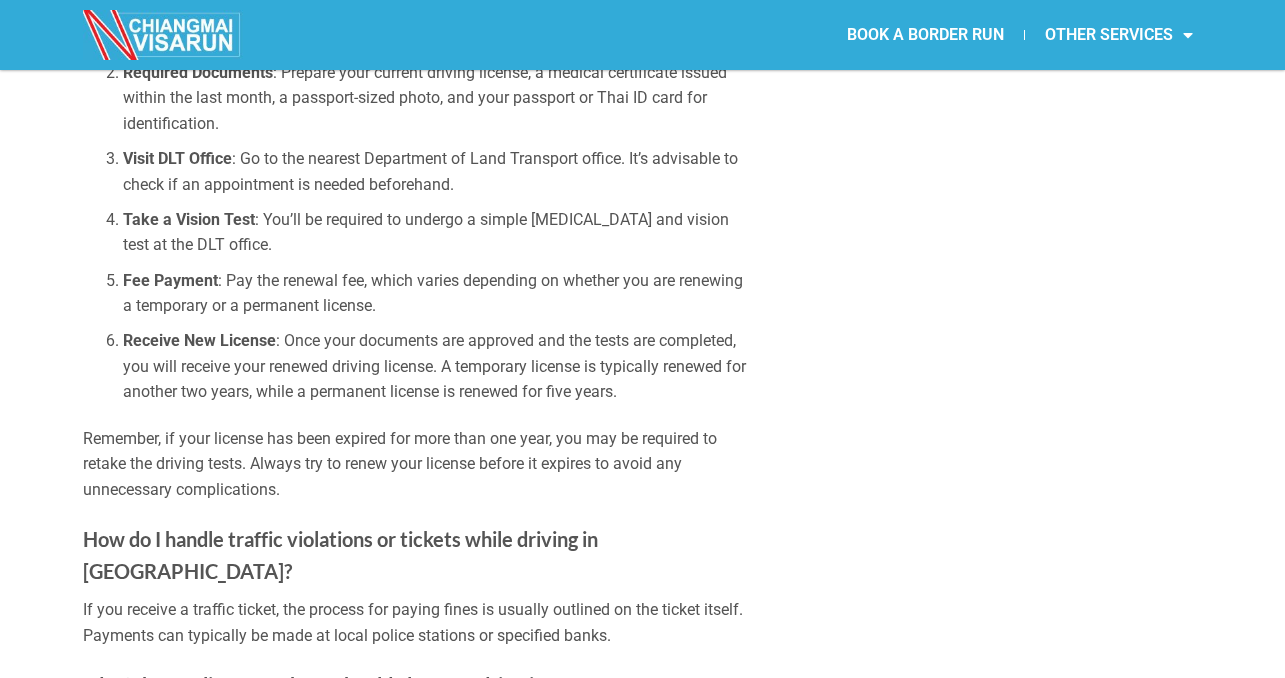 click on "GET A [DEMOGRAPHIC_DATA] DRIVER'S LICENSE IN [GEOGRAPHIC_DATA] IN [DATE]   Whether you’re already living in [GEOGRAPHIC_DATA] or moving here, obtaining a [DEMOGRAPHIC_DATA] driving license is a significant advantage. It not only facilitates easier travel across the country but also serves as a valid form of identification. This guide provides detailed information for [DEMOGRAPHIC_DATA] who need to apply for a new license or convert an existing international or foreign license into a Thai one. Understanding the driving licenses in [GEOGRAPHIC_DATA] Types of Licenses Temporary License : Valid for 2 years, for first-time holders. Permanent License : Valid for 5 years, can be obtained after holding a temporary license. Eligibility Criteria To apply, you must: Be at least [DEMOGRAPHIC_DATA]. Hold a valid non-tourist visa. Be physically and mentally fit (You will need to obtain a medical certificate). For First-Time License Holders Required Documents Passport with valid visa. Residence certificate or a work permit. Medical certificate (issued within the last month). ) Theory Test" at bounding box center [642, -801] 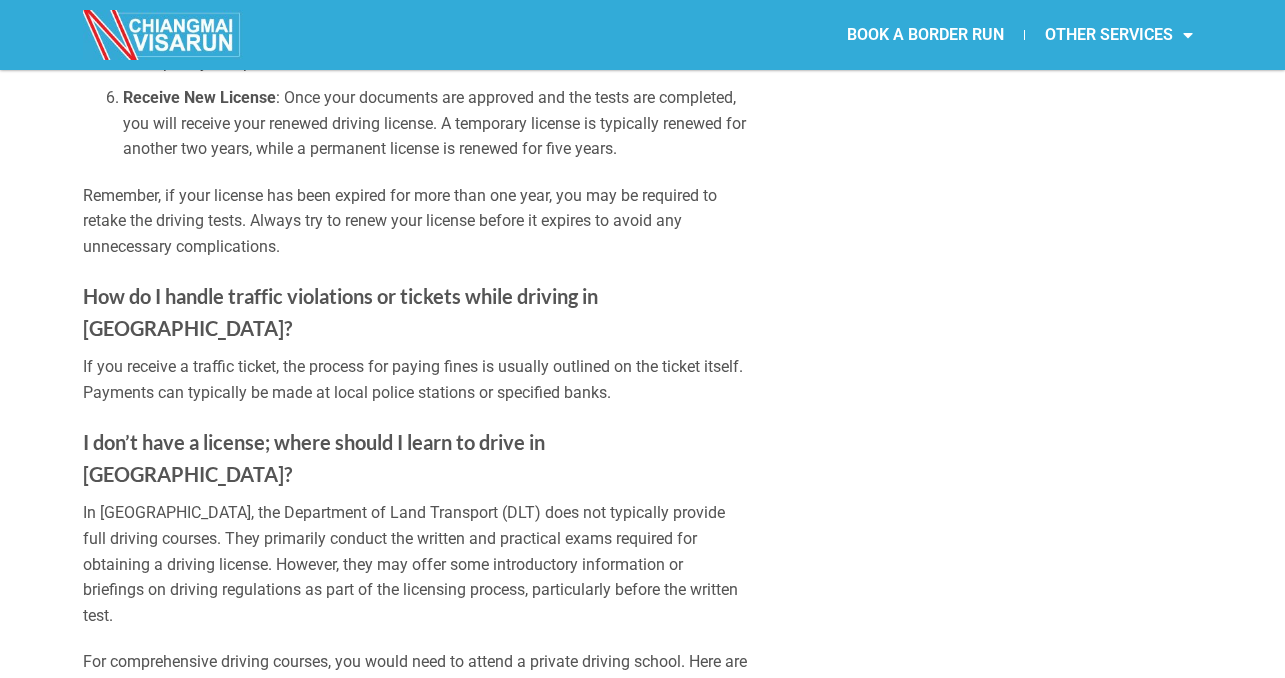 scroll, scrollTop: 4773, scrollLeft: 0, axis: vertical 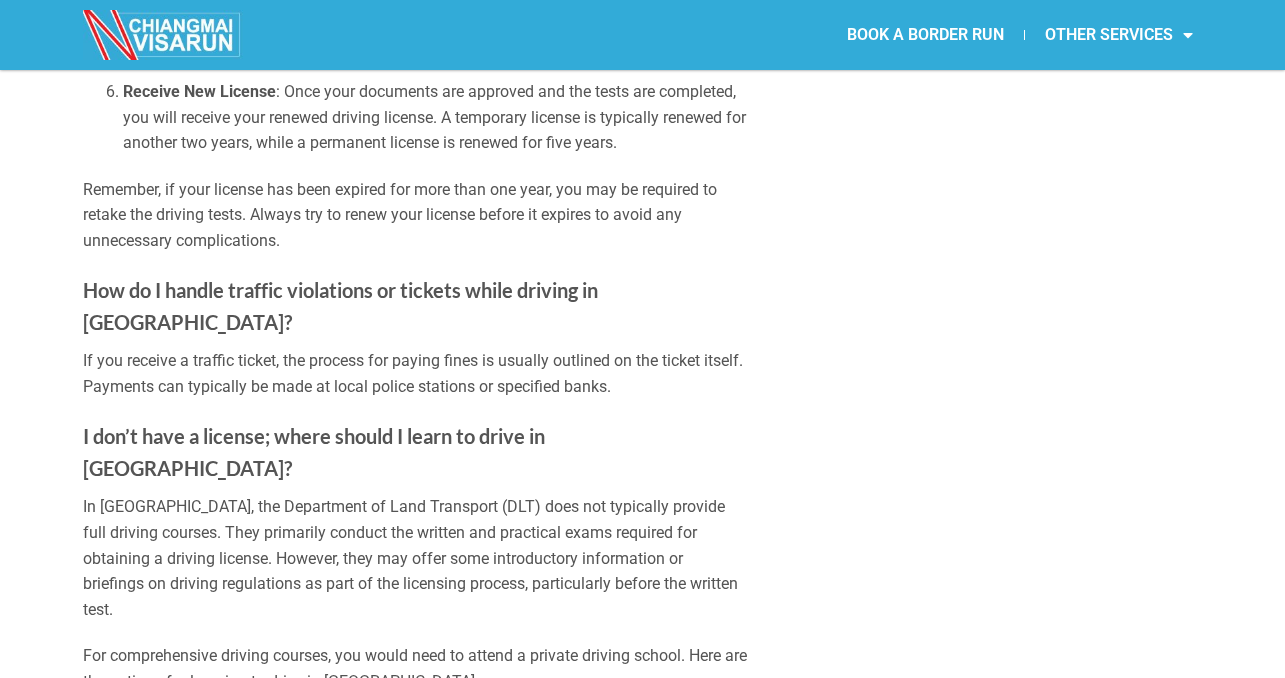 click on "GET A [DEMOGRAPHIC_DATA] DRIVER'S LICENSE IN [GEOGRAPHIC_DATA] IN [DATE]   Whether you’re already living in [GEOGRAPHIC_DATA] or moving here, obtaining a [DEMOGRAPHIC_DATA] driving license is a significant advantage. It not only facilitates easier travel across the country but also serves as a valid form of identification. This guide provides detailed information for [DEMOGRAPHIC_DATA] who need to apply for a new license or convert an existing international or foreign license into a Thai one. Understanding the driving licenses in [GEOGRAPHIC_DATA] Types of Licenses Temporary License : Valid for 2 years, for first-time holders. Permanent License : Valid for 5 years, can be obtained after holding a temporary license. Eligibility Criteria To apply, you must: Be at least [DEMOGRAPHIC_DATA]. Hold a valid non-tourist visa. Be physically and mentally fit (You will need to obtain a medical certificate). For First-Time License Holders Required Documents Passport with valid visa. Residence certificate or a work permit. Medical certificate (issued within the last month). ) Theory Test" at bounding box center [642, -1050] 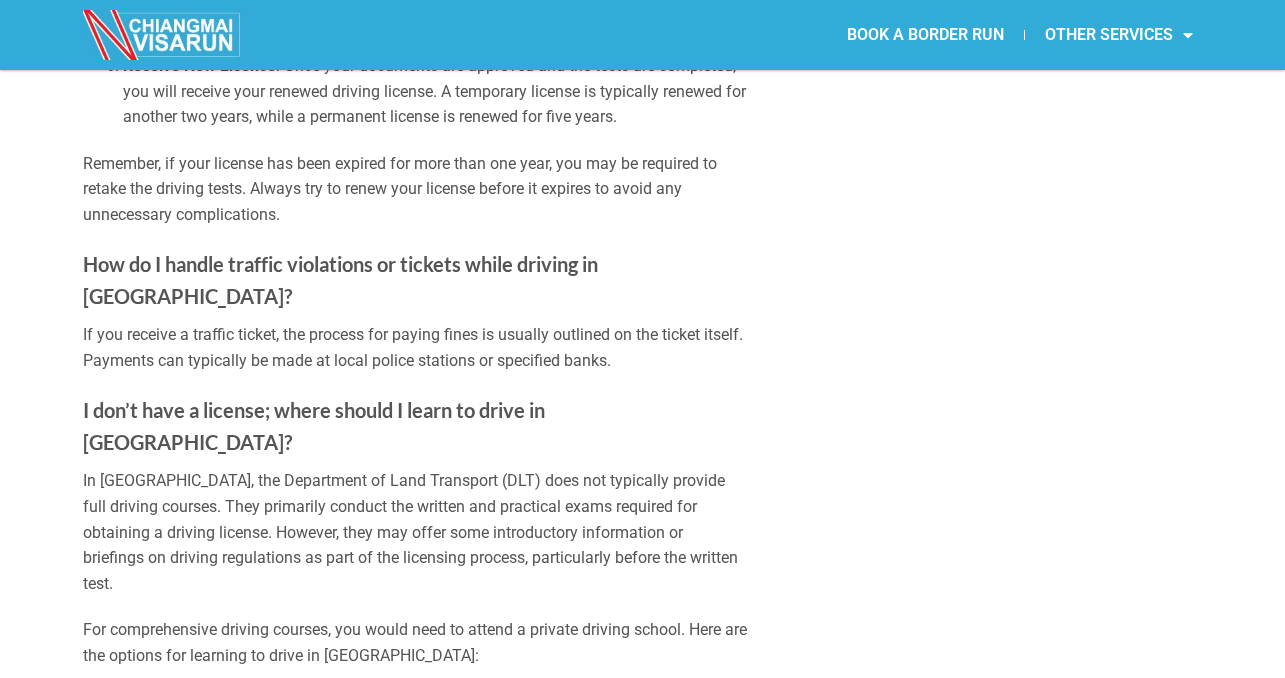 click on "GET A [DEMOGRAPHIC_DATA] DRIVER'S LICENSE IN [GEOGRAPHIC_DATA] IN [DATE]   Whether you’re already living in [GEOGRAPHIC_DATA] or moving here, obtaining a [DEMOGRAPHIC_DATA] driving license is a significant advantage. It not only facilitates easier travel across the country but also serves as a valid form of identification. This guide provides detailed information for [DEMOGRAPHIC_DATA] who need to apply for a new license or convert an existing international or foreign license into a Thai one. Understanding the driving licenses in [GEOGRAPHIC_DATA] Types of Licenses Temporary License : Valid for 2 years, for first-time holders. Permanent License : Valid for 5 years, can be obtained after holding a temporary license. Eligibility Criteria To apply, you must: Be at least [DEMOGRAPHIC_DATA]. Hold a valid non-tourist visa. Be physically and mentally fit (You will need to obtain a medical certificate). For First-Time License Holders Required Documents Passport with valid visa. Residence certificate or a work permit. Medical certificate (issued within the last month). ) Theory Test" at bounding box center [642, -1076] 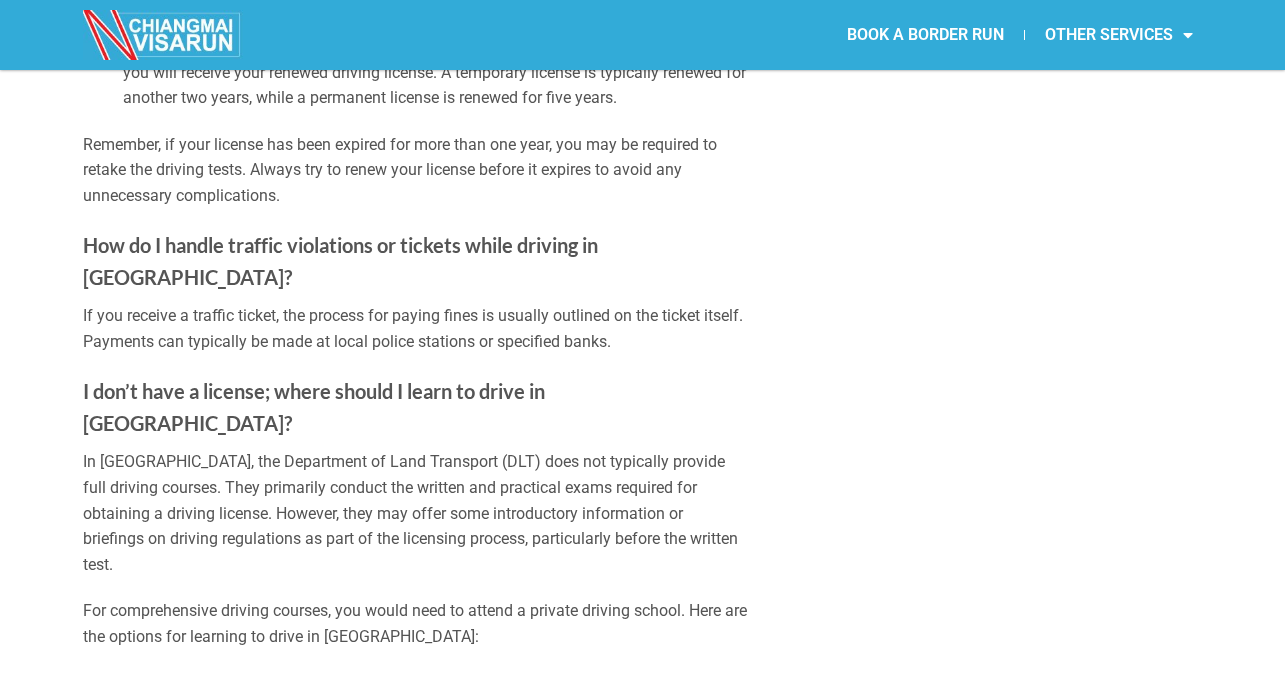 click on "GET A [DEMOGRAPHIC_DATA] DRIVER'S LICENSE IN [GEOGRAPHIC_DATA] IN [DATE]   Whether you’re already living in [GEOGRAPHIC_DATA] or moving here, obtaining a [DEMOGRAPHIC_DATA] driving license is a significant advantage. It not only facilitates easier travel across the country but also serves as a valid form of identification. This guide provides detailed information for [DEMOGRAPHIC_DATA] who need to apply for a new license or convert an existing international or foreign license into a Thai one. Understanding the driving licenses in [GEOGRAPHIC_DATA] Types of Licenses Temporary License : Valid for 2 years, for first-time holders. Permanent License : Valid for 5 years, can be obtained after holding a temporary license. Eligibility Criteria To apply, you must: Be at least [DEMOGRAPHIC_DATA]. Hold a valid non-tourist visa. Be physically and mentally fit (You will need to obtain a medical certificate). For First-Time License Holders Required Documents Passport with valid visa. Residence certificate or a work permit. Medical certificate (issued within the last month). ) Theory Test" at bounding box center (642, -1095) 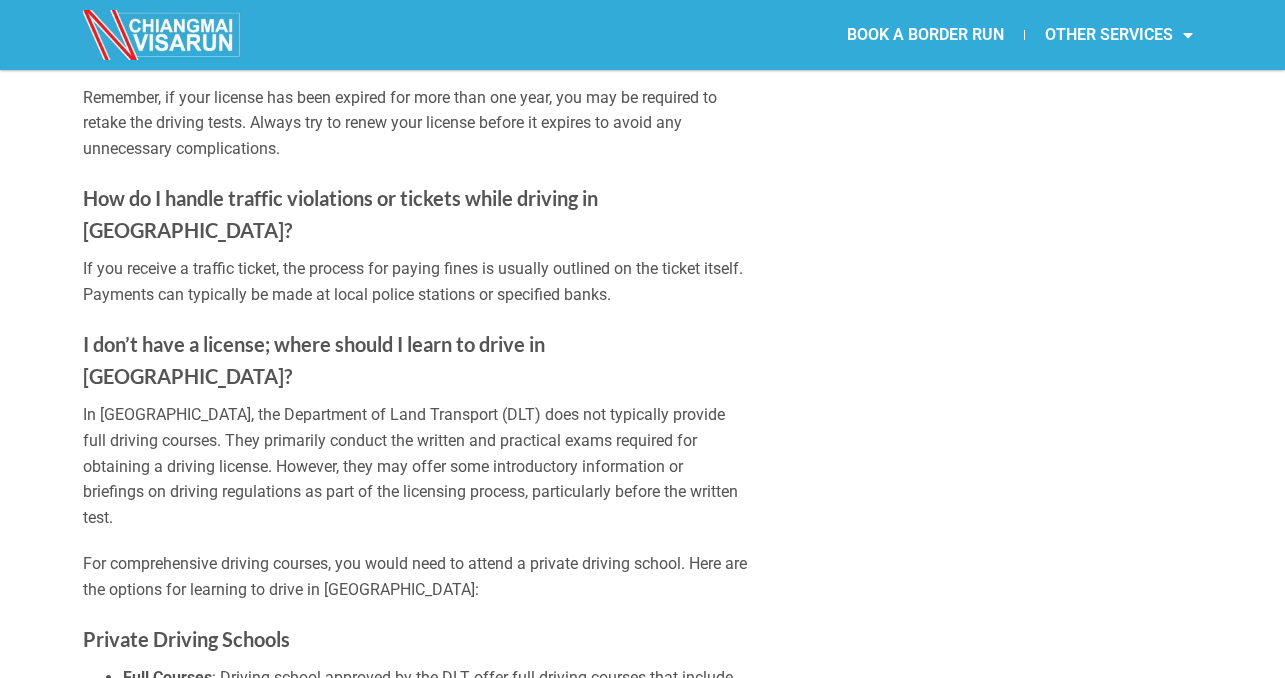 scroll, scrollTop: 4866, scrollLeft: 0, axis: vertical 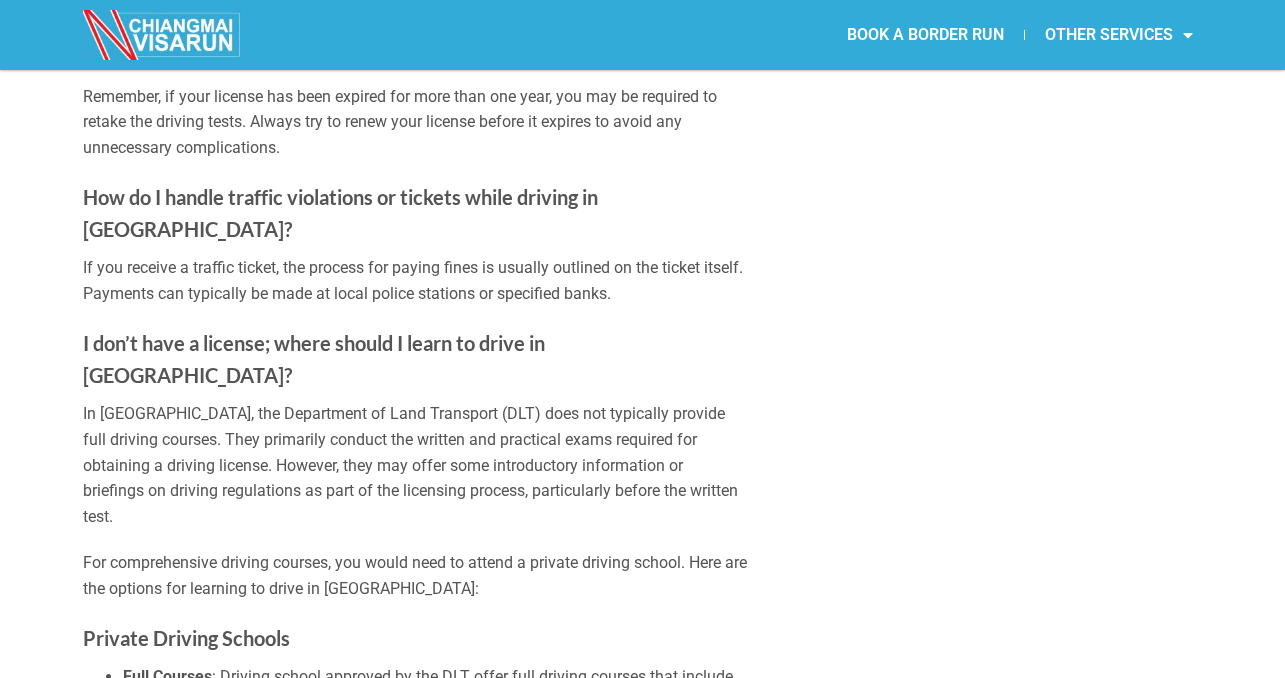 click on "GET A [DEMOGRAPHIC_DATA] DRIVER'S LICENSE IN [GEOGRAPHIC_DATA] IN [DATE]   Whether you’re already living in [GEOGRAPHIC_DATA] or moving here, obtaining a [DEMOGRAPHIC_DATA] driving license is a significant advantage. It not only facilitates easier travel across the country but also serves as a valid form of identification. This guide provides detailed information for [DEMOGRAPHIC_DATA] who need to apply for a new license or convert an existing international or foreign license into a Thai one. Understanding the driving licenses in [GEOGRAPHIC_DATA] Types of Licenses Temporary License : Valid for 2 years, for first-time holders. Permanent License : Valid for 5 years, can be obtained after holding a temporary license. Eligibility Criteria To apply, you must: Be at least [DEMOGRAPHIC_DATA]. Hold a valid non-tourist visa. Be physically and mentally fit (You will need to obtain a medical certificate). For First-Time License Holders Required Documents Passport with valid visa. Residence certificate or a work permit. Medical certificate (issued within the last month). ) Theory Test" at bounding box center (642, -1143) 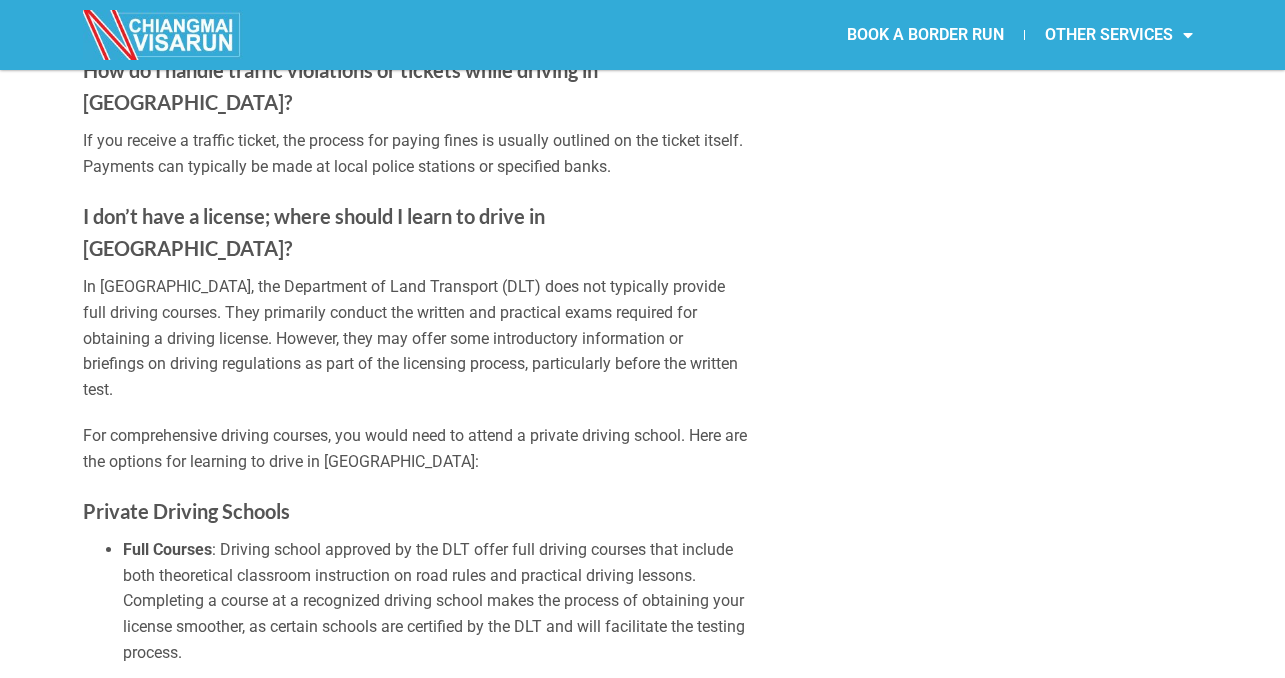 scroll, scrollTop: 4997, scrollLeft: 0, axis: vertical 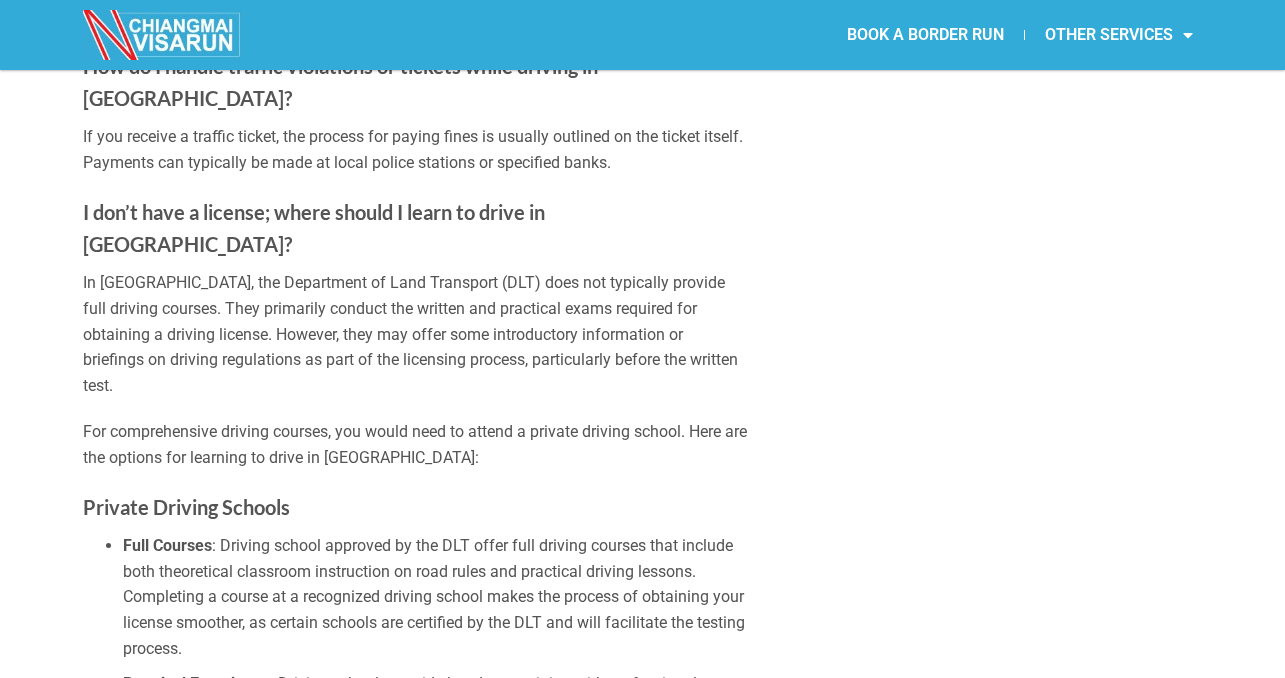 click on "GET A [DEMOGRAPHIC_DATA] DRIVER'S LICENSE IN [GEOGRAPHIC_DATA] IN [DATE]   Whether you’re already living in [GEOGRAPHIC_DATA] or moving here, obtaining a [DEMOGRAPHIC_DATA] driving license is a significant advantage. It not only facilitates easier travel across the country but also serves as a valid form of identification. This guide provides detailed information for [DEMOGRAPHIC_DATA] who need to apply for a new license or convert an existing international or foreign license into a Thai one. Understanding the driving licenses in [GEOGRAPHIC_DATA] Types of Licenses Temporary License : Valid for 2 years, for first-time holders. Permanent License : Valid for 5 years, can be obtained after holding a temporary license. Eligibility Criteria To apply, you must: Be at least [DEMOGRAPHIC_DATA]. Hold a valid non-tourist visa. Be physically and mentally fit (You will need to obtain a medical certificate). For First-Time License Holders Required Documents Passport with valid visa. Residence certificate or a work permit. Medical certificate (issued within the last month). ) Theory Test" at bounding box center (642, -1274) 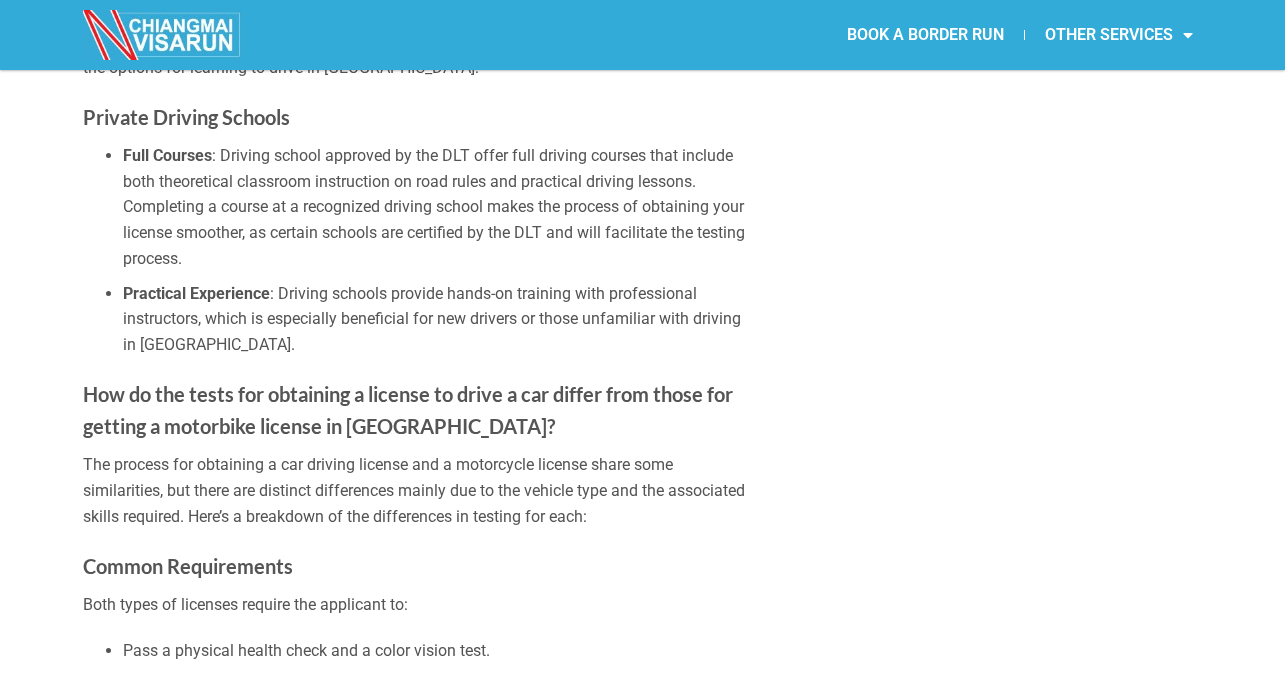 scroll, scrollTop: 5389, scrollLeft: 0, axis: vertical 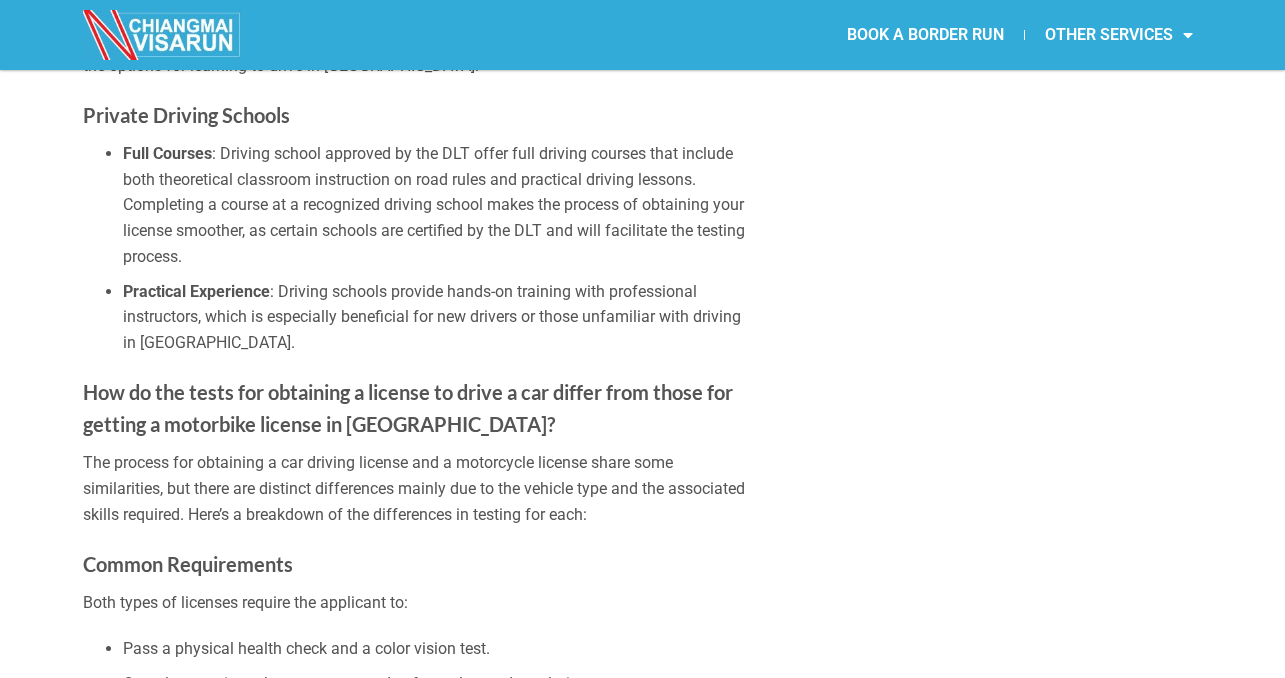 click on "GET A [DEMOGRAPHIC_DATA] DRIVER'S LICENSE IN [GEOGRAPHIC_DATA] IN [DATE]   Whether you’re already living in [GEOGRAPHIC_DATA] or moving here, obtaining a [DEMOGRAPHIC_DATA] driving license is a significant advantage. It not only facilitates easier travel across the country but also serves as a valid form of identification. This guide provides detailed information for [DEMOGRAPHIC_DATA] who need to apply for a new license or convert an existing international or foreign license into a Thai one. Understanding the driving licenses in [GEOGRAPHIC_DATA] Types of Licenses Temporary License : Valid for 2 years, for first-time holders. Permanent License : Valid for 5 years, can be obtained after holding a temporary license. Eligibility Criteria To apply, you must: Be at least [DEMOGRAPHIC_DATA]. Hold a valid non-tourist visa. Be physically and mentally fit (You will need to obtain a medical certificate). For First-Time License Holders Required Documents Passport with valid visa. Residence certificate or a work permit. Medical certificate (issued within the last month). ) Theory Test" at bounding box center (642, -1666) 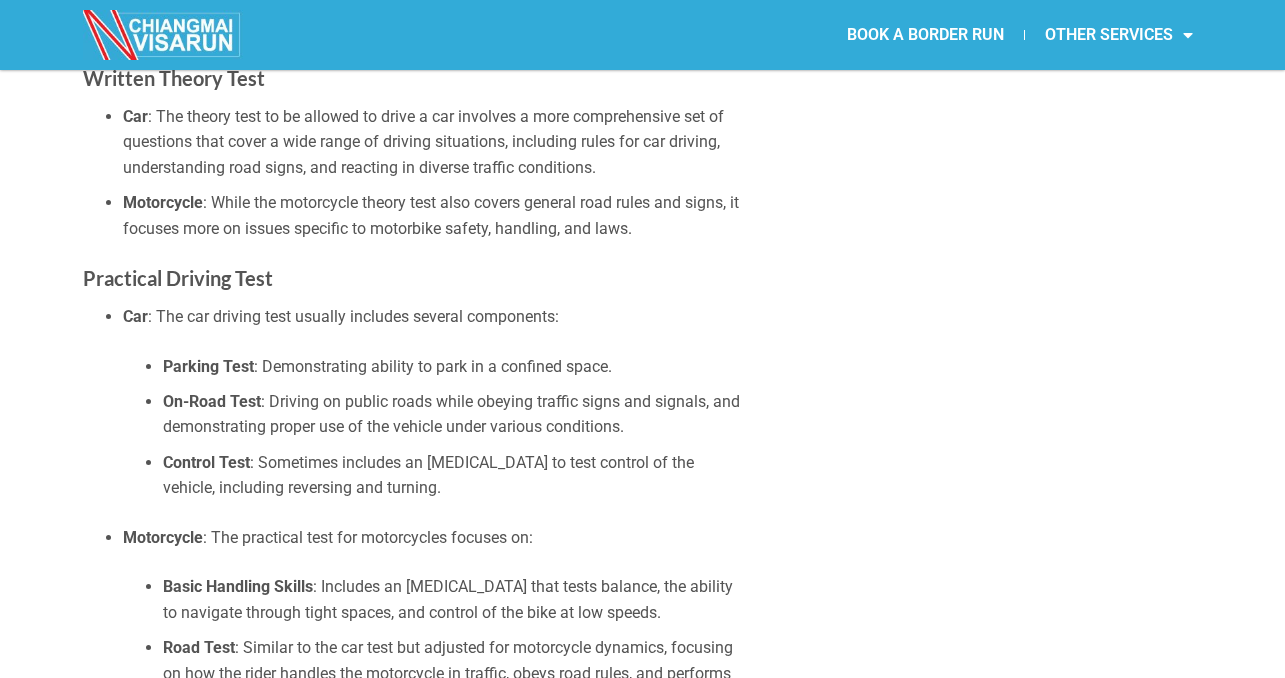 scroll, scrollTop: 6107, scrollLeft: 0, axis: vertical 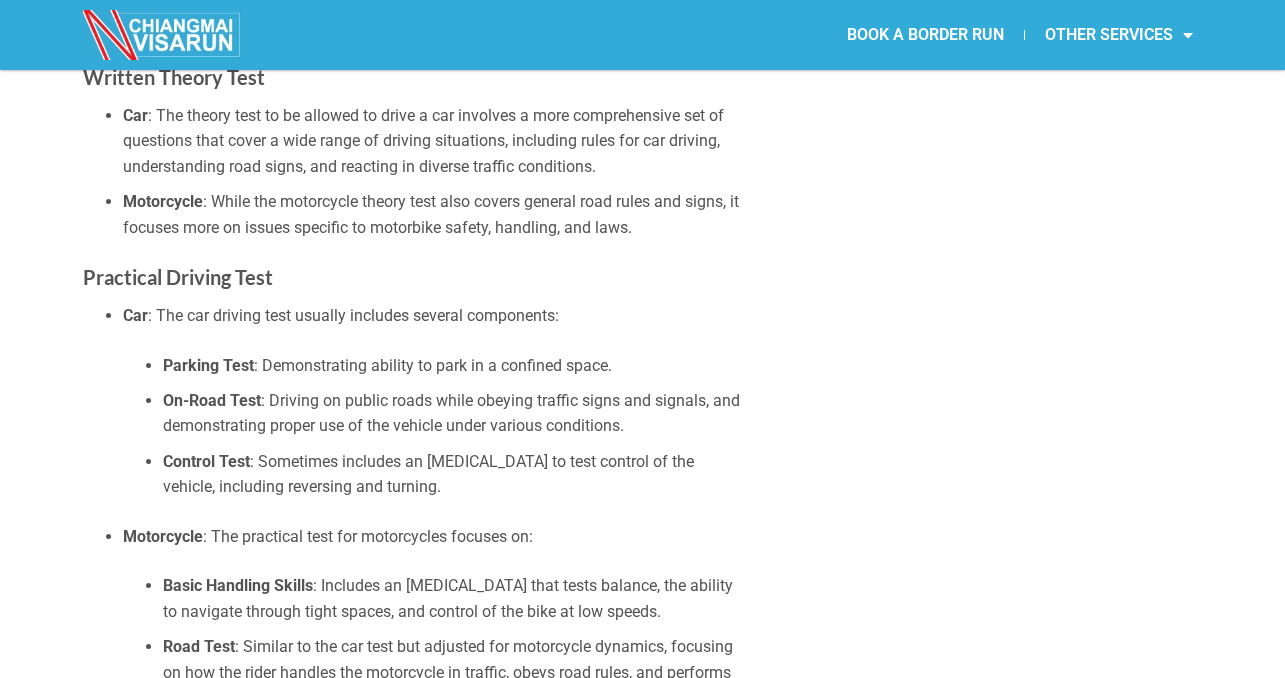 click on "GET A [DEMOGRAPHIC_DATA] DRIVER'S LICENSE IN [GEOGRAPHIC_DATA] IN [DATE]   Whether you’re already living in [GEOGRAPHIC_DATA] or moving here, obtaining a [DEMOGRAPHIC_DATA] driving license is a significant advantage. It not only facilitates easier travel across the country but also serves as a valid form of identification. This guide provides detailed information for [DEMOGRAPHIC_DATA] who need to apply for a new license or convert an existing international or foreign license into a Thai one. Understanding the driving licenses in [GEOGRAPHIC_DATA] Types of Licenses Temporary License : Valid for 2 years, for first-time holders. Permanent License : Valid for 5 years, can be obtained after holding a temporary license. Eligibility Criteria To apply, you must: Be at least [DEMOGRAPHIC_DATA]. Hold a valid non-tourist visa. Be physically and mentally fit (You will need to obtain a medical certificate). For First-Time License Holders Required Documents Passport with valid visa. Residence certificate or a work permit. Medical certificate (issued within the last month). ) Theory Test" at bounding box center (642, -2384) 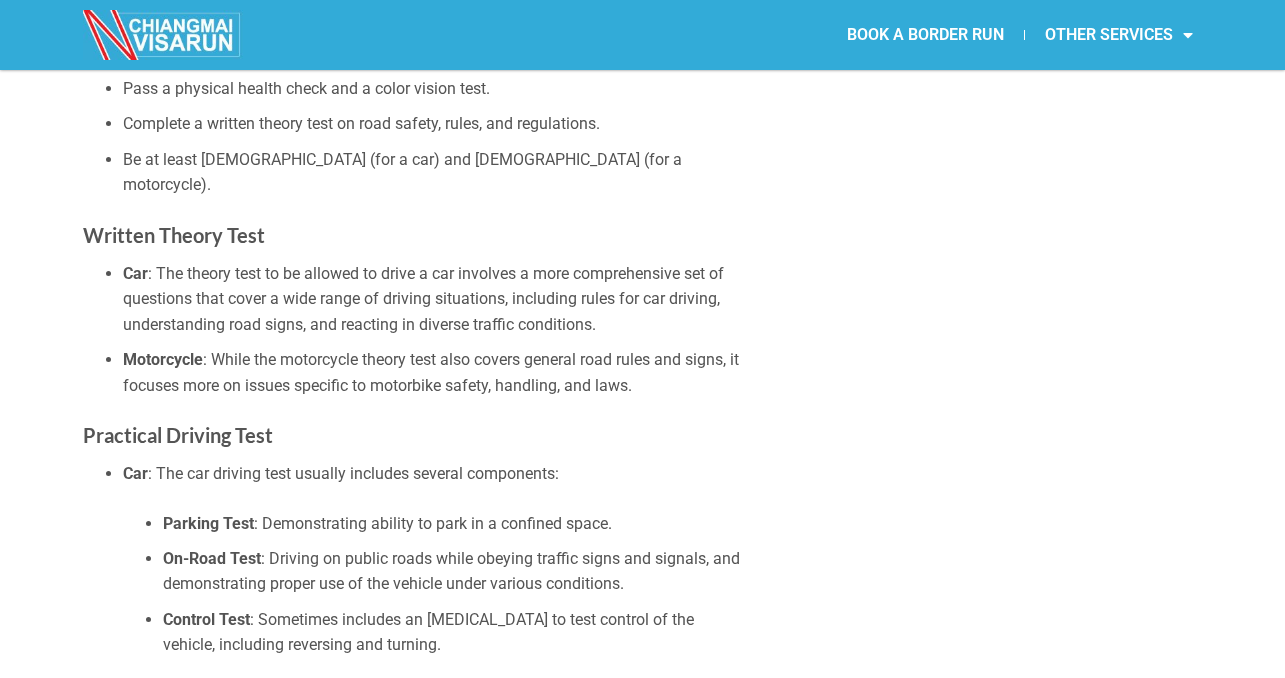 scroll, scrollTop: 5951, scrollLeft: 0, axis: vertical 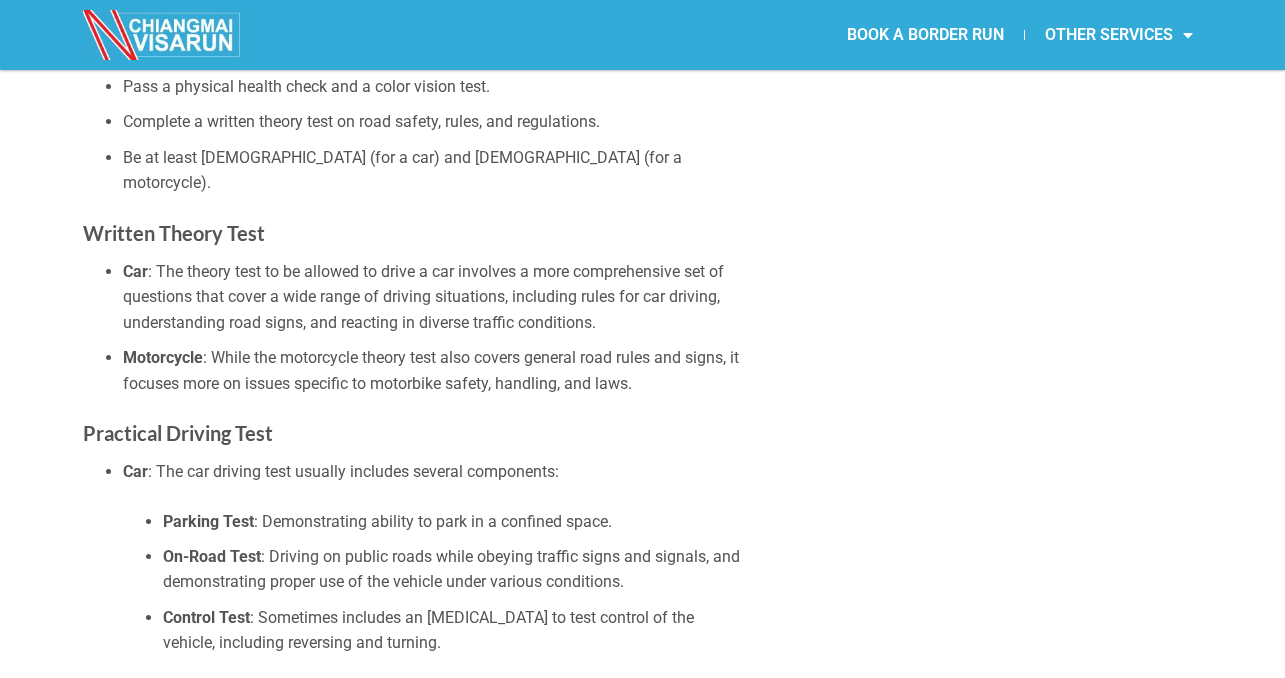 click on "GET A [DEMOGRAPHIC_DATA] DRIVER'S LICENSE IN [GEOGRAPHIC_DATA] IN [DATE]   Whether you’re already living in [GEOGRAPHIC_DATA] or moving here, obtaining a [DEMOGRAPHIC_DATA] driving license is a significant advantage. It not only facilitates easier travel across the country but also serves as a valid form of identification. This guide provides detailed information for [DEMOGRAPHIC_DATA] who need to apply for a new license or convert an existing international or foreign license into a Thai one. Understanding the driving licenses in [GEOGRAPHIC_DATA] Types of Licenses Temporary License : Valid for 2 years, for first-time holders. Permanent License : Valid for 5 years, can be obtained after holding a temporary license. Eligibility Criteria To apply, you must: Be at least [DEMOGRAPHIC_DATA]. Hold a valid non-tourist visa. Be physically and mentally fit (You will need to obtain a medical certificate). For First-Time License Holders Required Documents Passport with valid visa. Residence certificate or a work permit. Medical certificate (issued within the last month). ) Theory Test" at bounding box center (642, -2228) 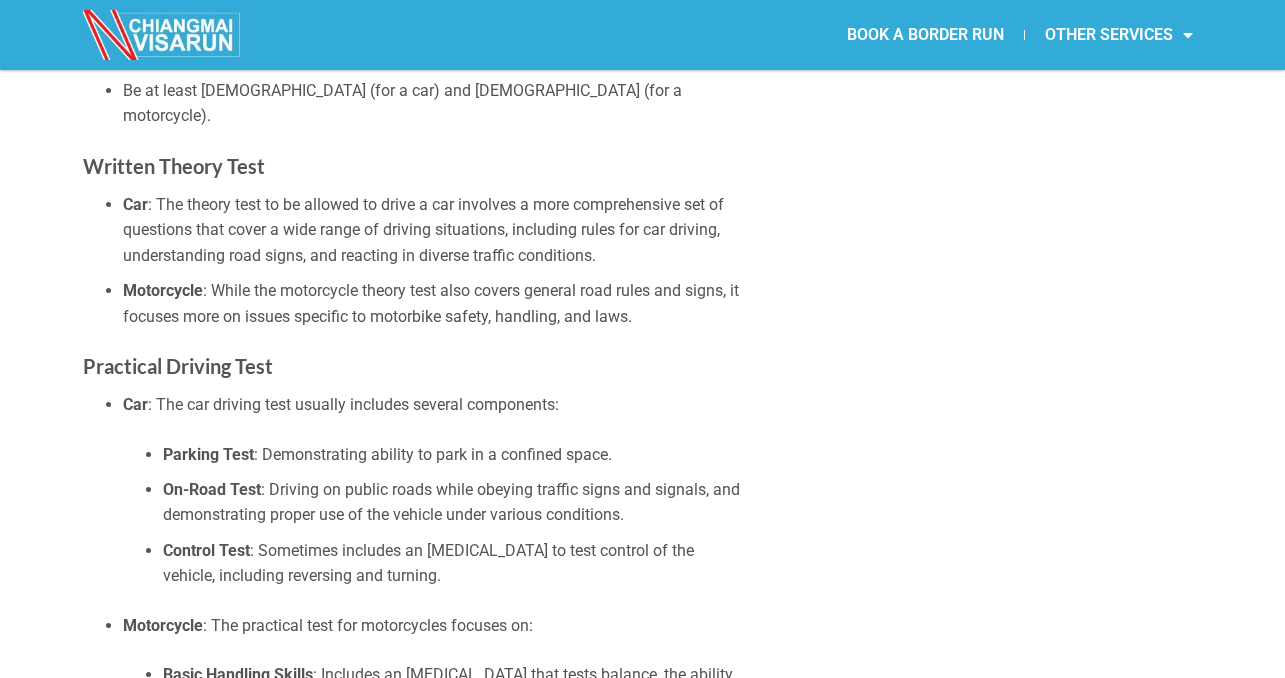 scroll, scrollTop: 6020, scrollLeft: 0, axis: vertical 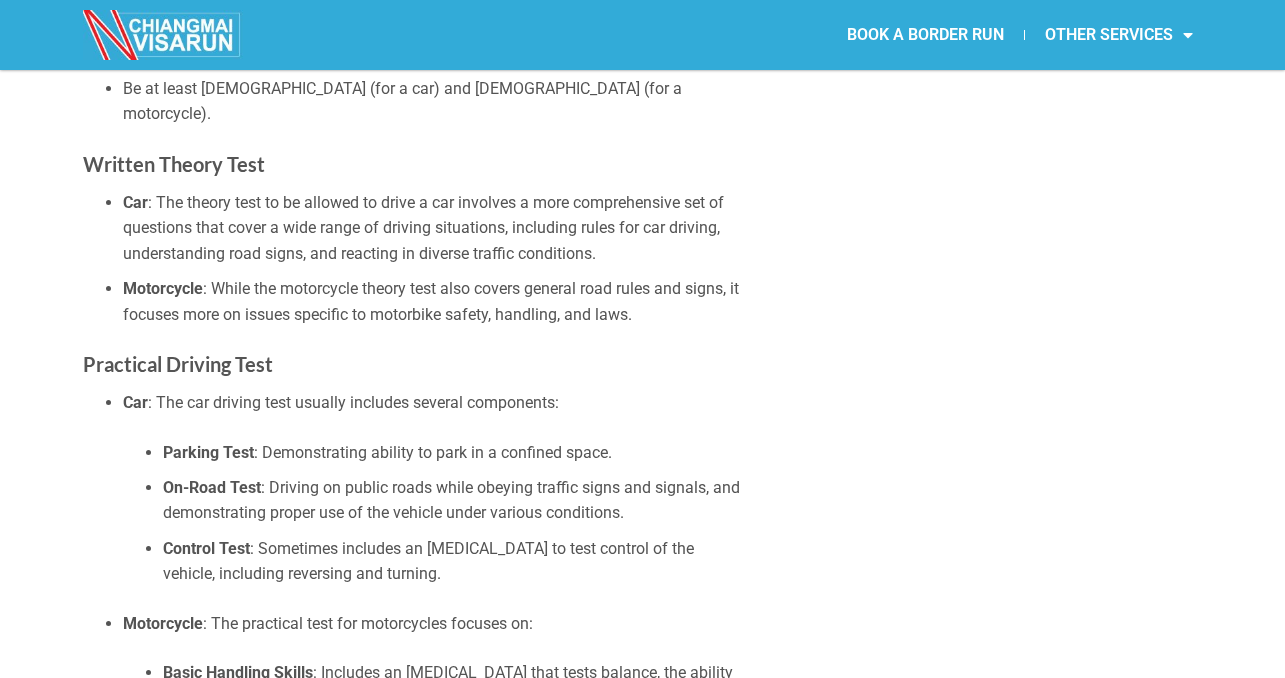click on "Car : The car driving test usually includes several components: Parking Test : Demonstrating ability to park in a confined space. On-Road Test : Driving on public roads while obeying traffic signs and signals, and demonstrating proper use of the vehicle under various conditions. Control Test : Sometimes includes an [MEDICAL_DATA] to test control of the vehicle, including reversing and turning. Motorcycle : The practical test for motorcycles focuses on: Basic Handling Skills : Includes an [MEDICAL_DATA] that tests balance, the ability to navigate through tight spaces, and control of the bike at low speeds. Road Test : Similar to the car test but adjusted for motorcycle dynamics, focusing on how the rider handles the motorcycle in traffic, obeys road rules, and performs tasks such as signaling and safe lane changes." at bounding box center (415, 594) 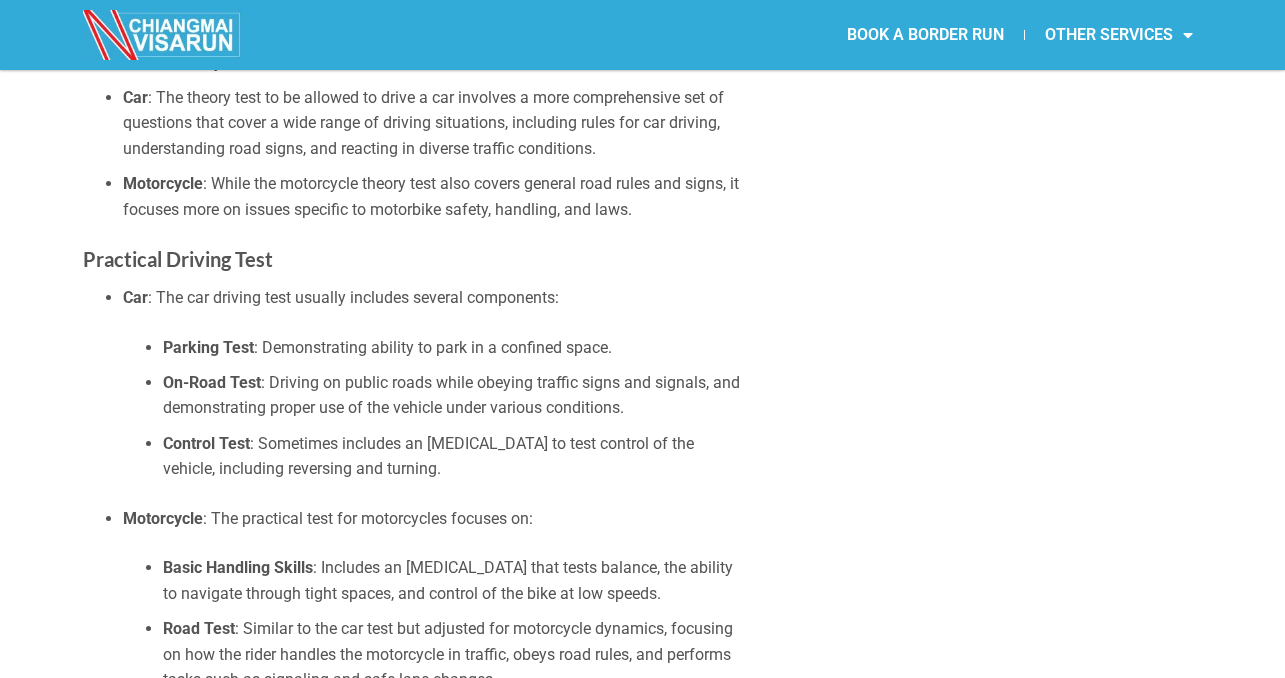 scroll, scrollTop: 6151, scrollLeft: 0, axis: vertical 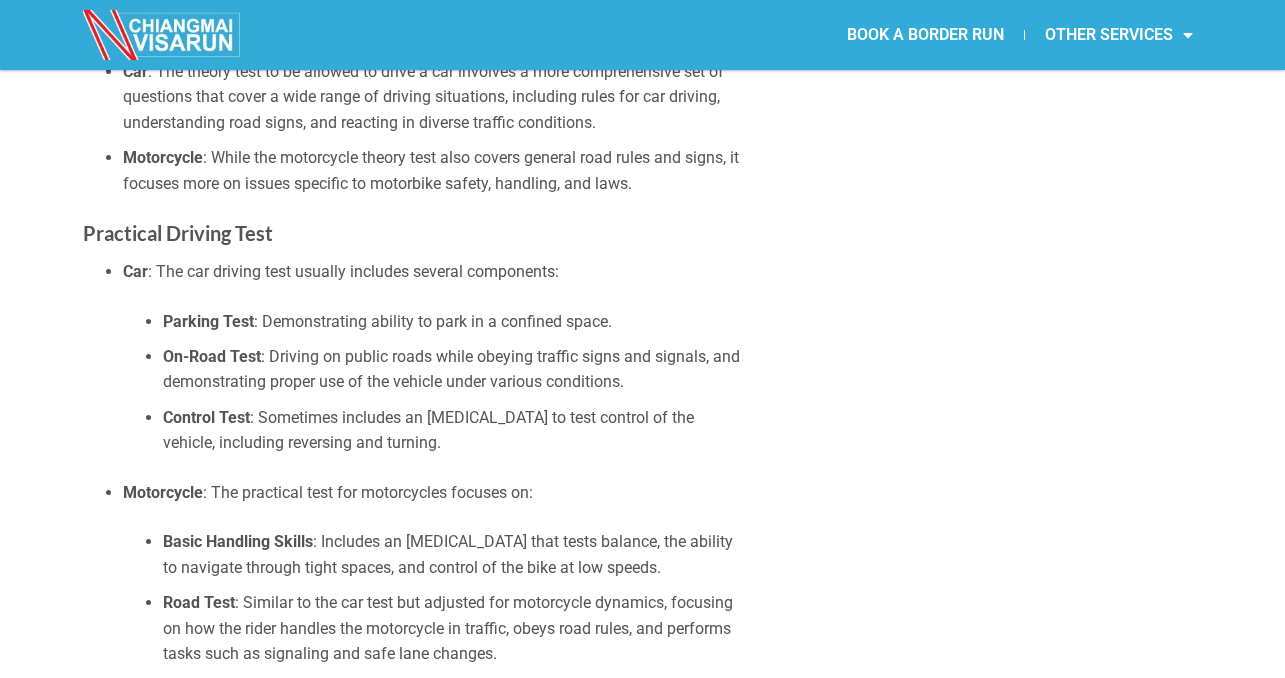 click on "Whether you’re already living in [GEOGRAPHIC_DATA] or moving here, obtaining a [DEMOGRAPHIC_DATA] driving license is a significant advantage. It not only facilitates easier travel across the country but also serves as a valid form of identification. This guide provides detailed information for [DEMOGRAPHIC_DATA] who need to apply for a new license or convert an existing international or foreign license into a Thai one. Understanding the driving licenses in [GEOGRAPHIC_DATA] Types of Licenses Temporary License : Valid for 2 years, for first-time holders. Permanent License : Valid for 5 years, can be obtained after holding a temporary license. Eligibility Criteria To apply, you must: Be at least [DEMOGRAPHIC_DATA]. Hold a valid non-tourist visa. Be physically and mentally fit (You will need to obtain a medical certificate). For First-Time License Holders Required Documents Passport with valid visa. Residence certificate or a work permit. Medical certificate (issued within the last month). Passport-sized photographs. Application Process DLT Office Visit )" at bounding box center (415, -2202) 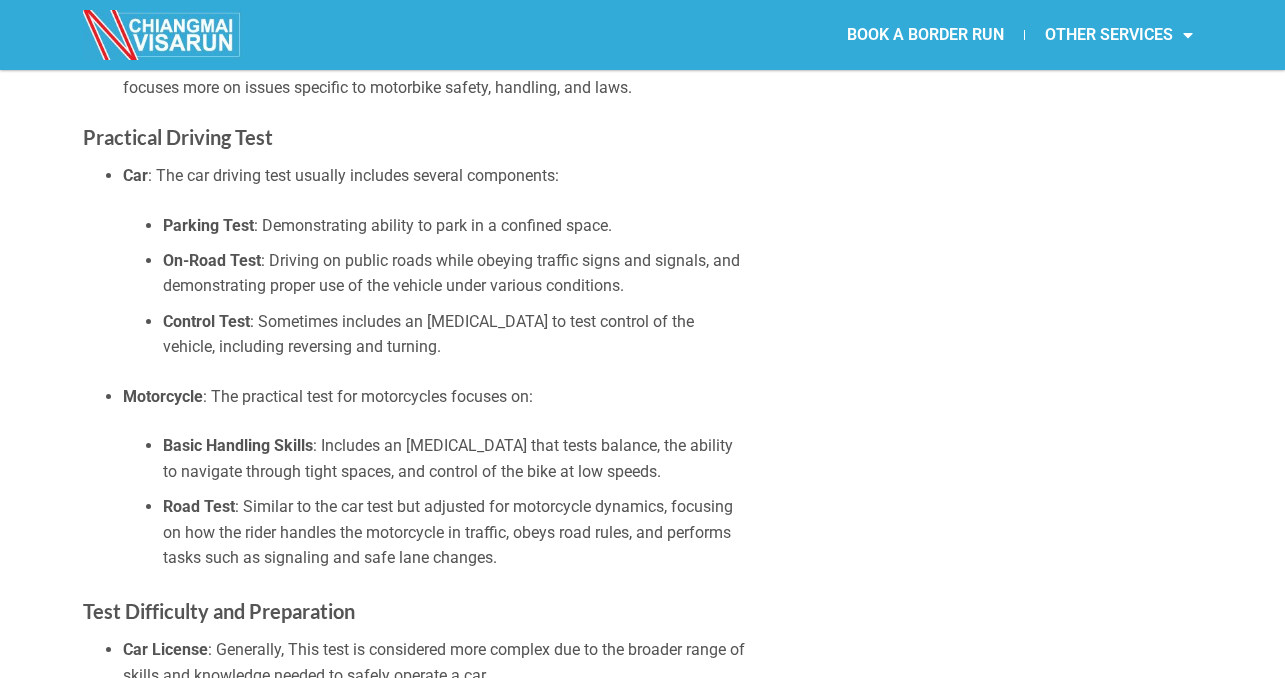 scroll, scrollTop: 6290, scrollLeft: 0, axis: vertical 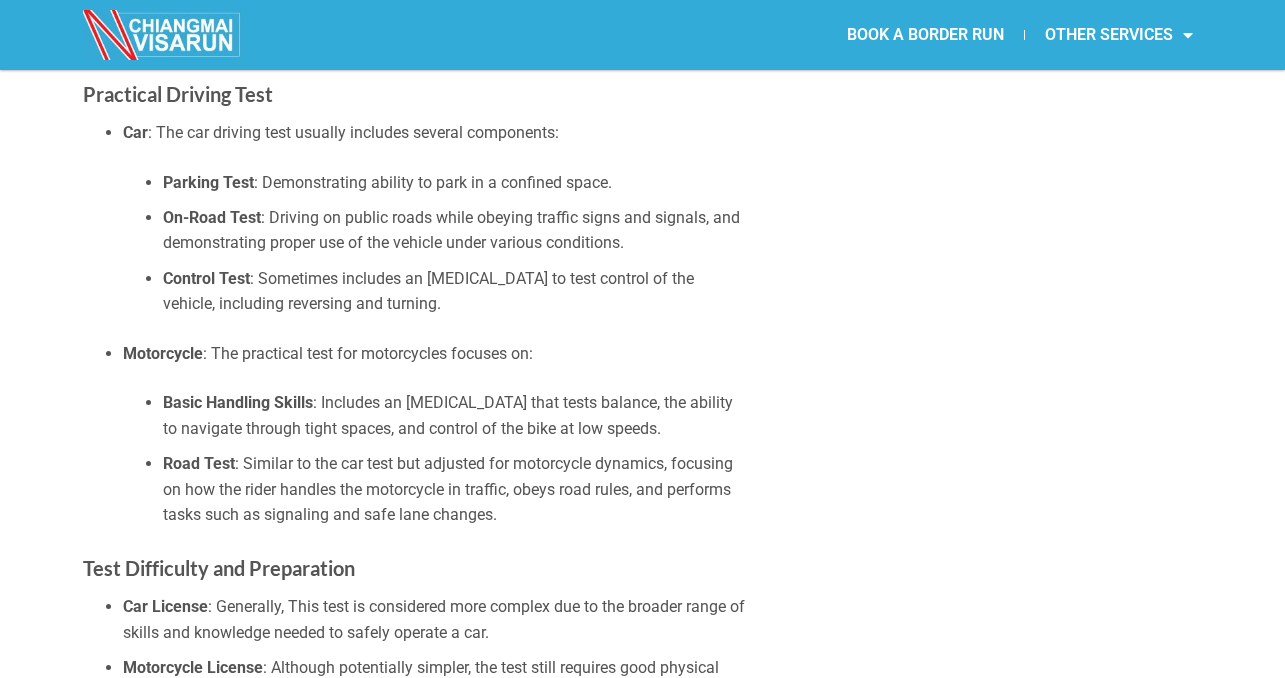 click on "GET A [DEMOGRAPHIC_DATA] DRIVER'S LICENSE IN [GEOGRAPHIC_DATA] IN [DATE]   Whether you’re already living in [GEOGRAPHIC_DATA] or moving here, obtaining a [DEMOGRAPHIC_DATA] driving license is a significant advantage. It not only facilitates easier travel across the country but also serves as a valid form of identification. This guide provides detailed information for [DEMOGRAPHIC_DATA] who need to apply for a new license or convert an existing international or foreign license into a Thai one. Understanding the driving licenses in [GEOGRAPHIC_DATA] Types of Licenses Temporary License : Valid for 2 years, for first-time holders. Permanent License : Valid for 5 years, can be obtained after holding a temporary license. Eligibility Criteria To apply, you must: Be at least [DEMOGRAPHIC_DATA]. Hold a valid non-tourist visa. Be physically and mentally fit (You will need to obtain a medical certificate). For First-Time License Holders Required Documents Passport with valid visa. Residence certificate or a work permit. Medical certificate (issued within the last month). ) Theory Test" at bounding box center [642, -2567] 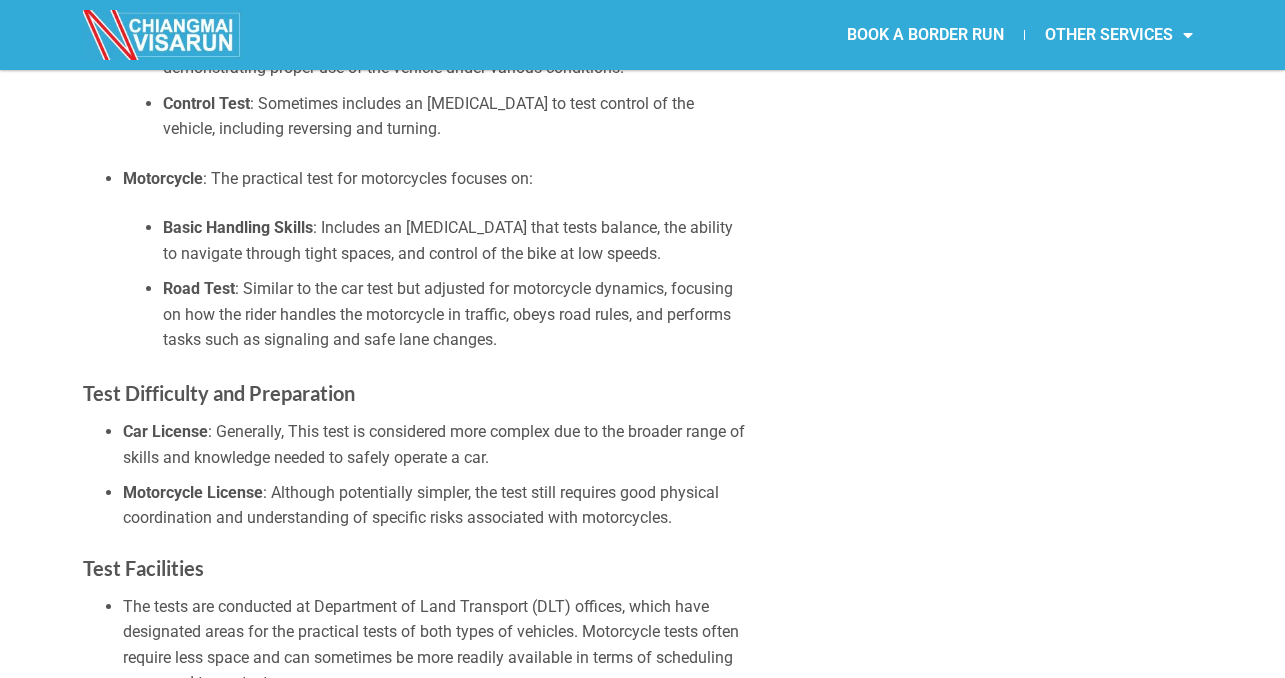 scroll, scrollTop: 6467, scrollLeft: 0, axis: vertical 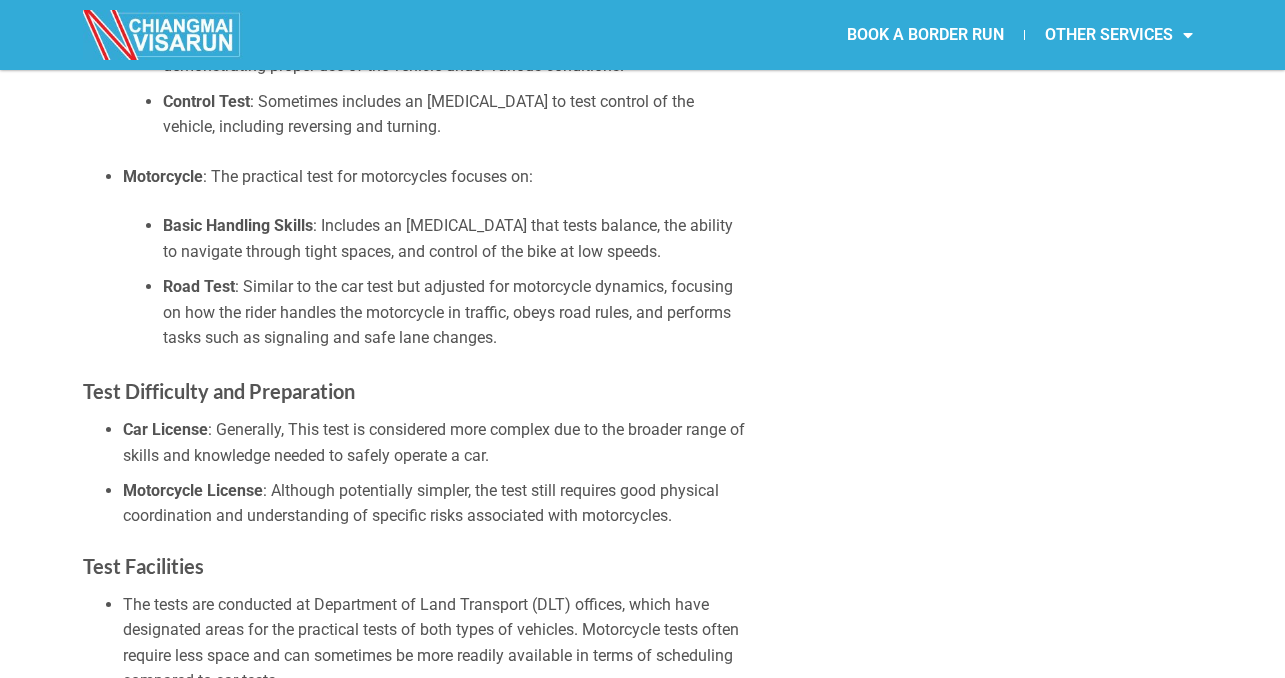 click on "GET A [DEMOGRAPHIC_DATA] DRIVER'S LICENSE IN [GEOGRAPHIC_DATA] IN [DATE]   Whether you’re already living in [GEOGRAPHIC_DATA] or moving here, obtaining a [DEMOGRAPHIC_DATA] driving license is a significant advantage. It not only facilitates easier travel across the country but also serves as a valid form of identification. This guide provides detailed information for [DEMOGRAPHIC_DATA] who need to apply for a new license or convert an existing international or foreign license into a Thai one. Understanding the driving licenses in [GEOGRAPHIC_DATA] Types of Licenses Temporary License : Valid for 2 years, for first-time holders. Permanent License : Valid for 5 years, can be obtained after holding a temporary license. Eligibility Criteria To apply, you must: Be at least [DEMOGRAPHIC_DATA]. Hold a valid non-tourist visa. Be physically and mentally fit (You will need to obtain a medical certificate). For First-Time License Holders Required Documents Passport with valid visa. Residence certificate or a work permit. Medical certificate (issued within the last month). ) Theory Test" at bounding box center (642, -2744) 